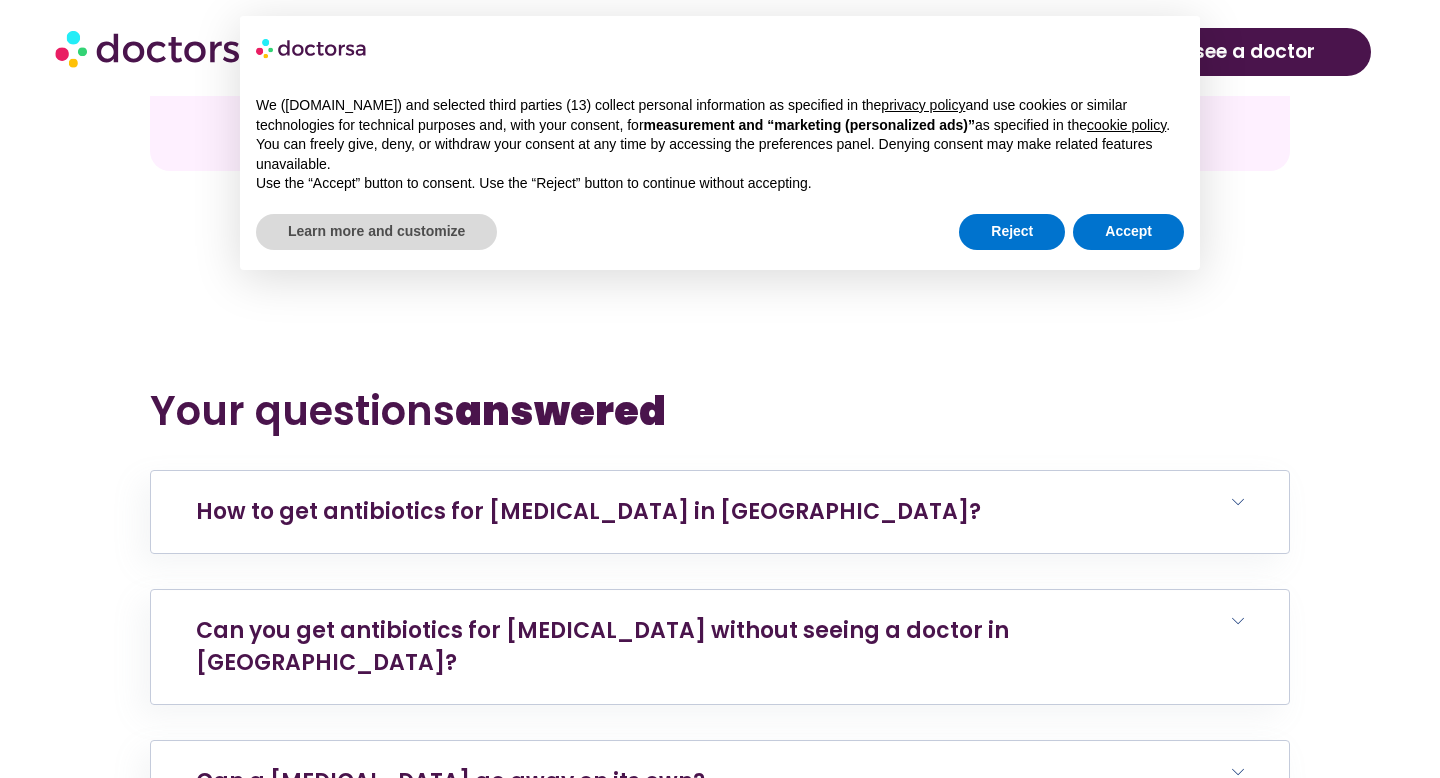 scroll, scrollTop: 6871, scrollLeft: 0, axis: vertical 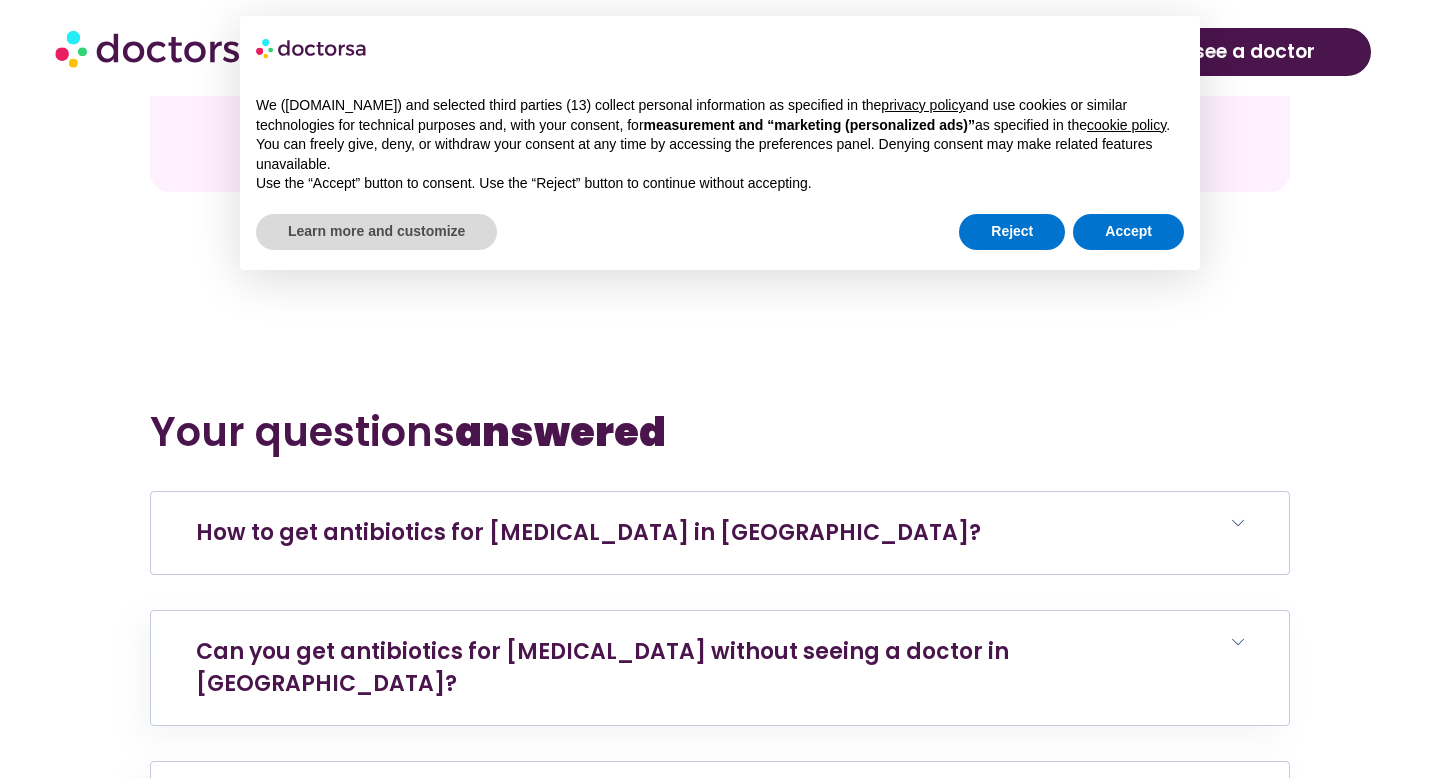 click on "How to get antibiotics for urinary tract infection in Split?" at bounding box center [720, 533] 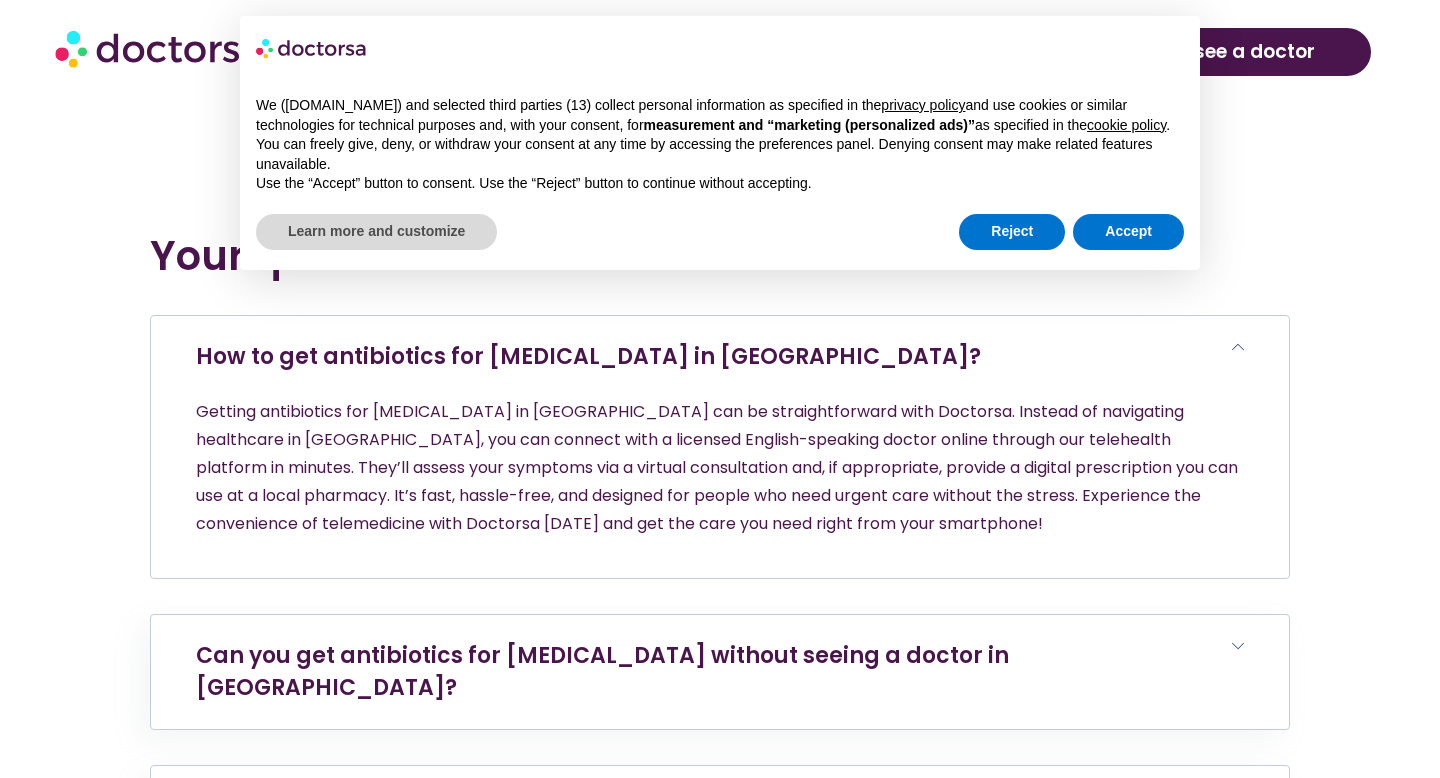 scroll, scrollTop: 7096, scrollLeft: 0, axis: vertical 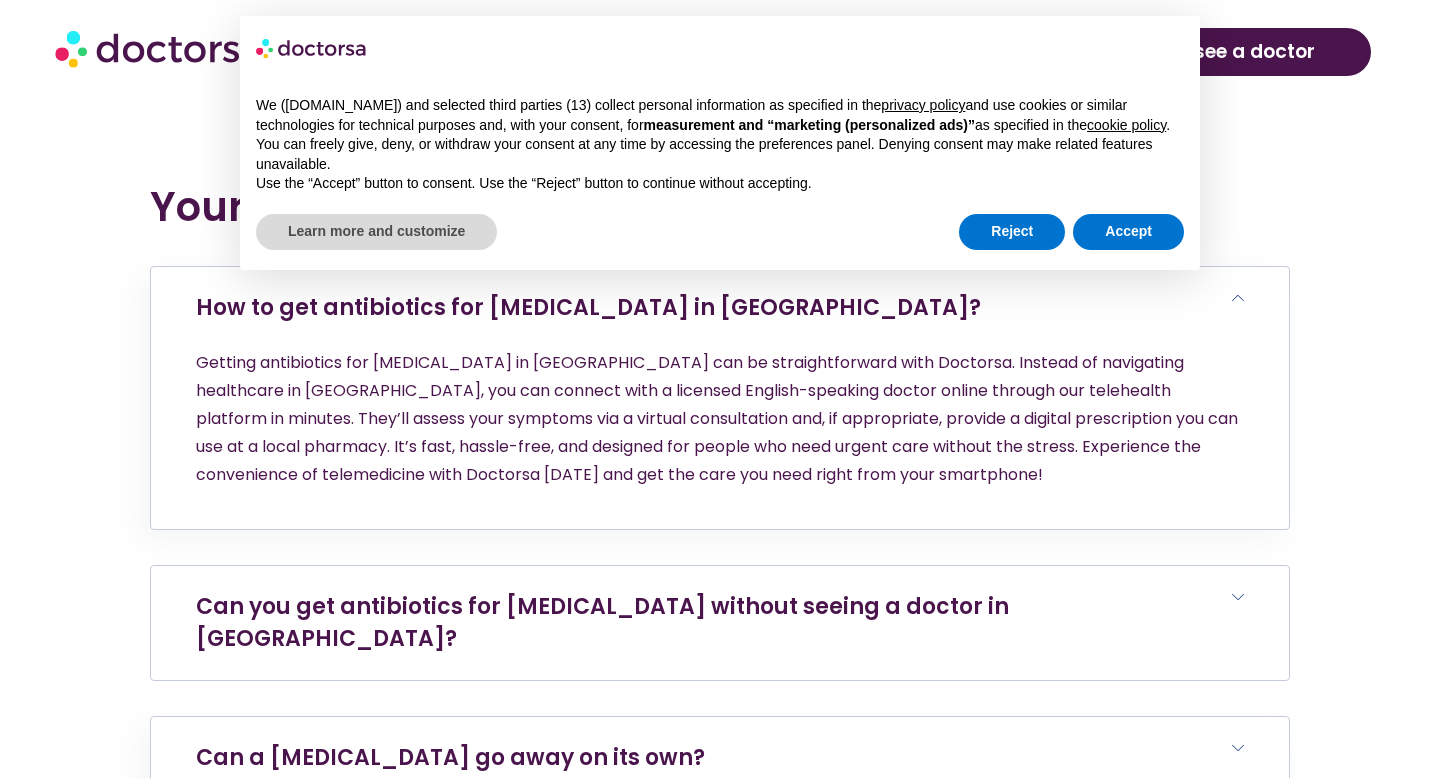 click on "Can you get antibiotics for urinary tract infection without seeing a doctor in Split?" at bounding box center (720, 623) 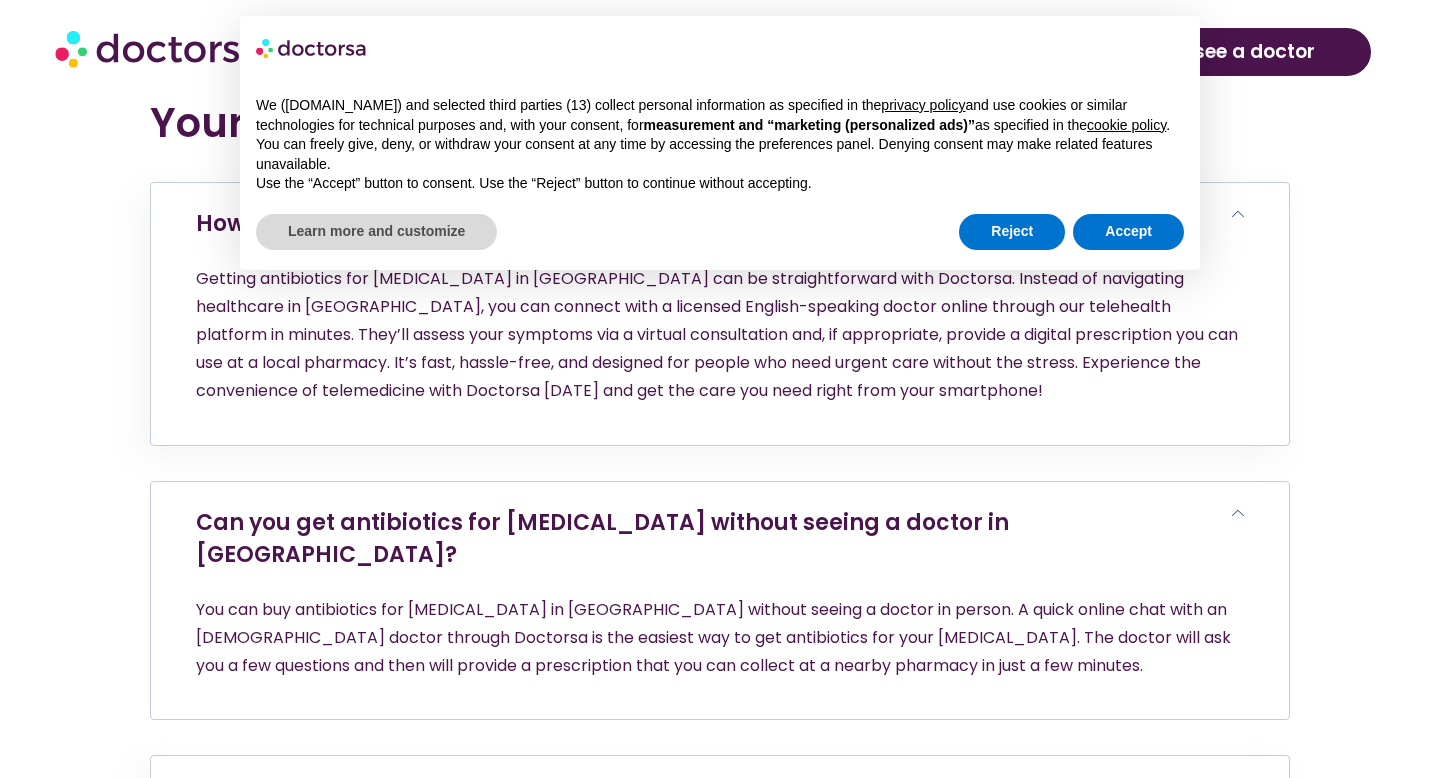 scroll, scrollTop: 7189, scrollLeft: 0, axis: vertical 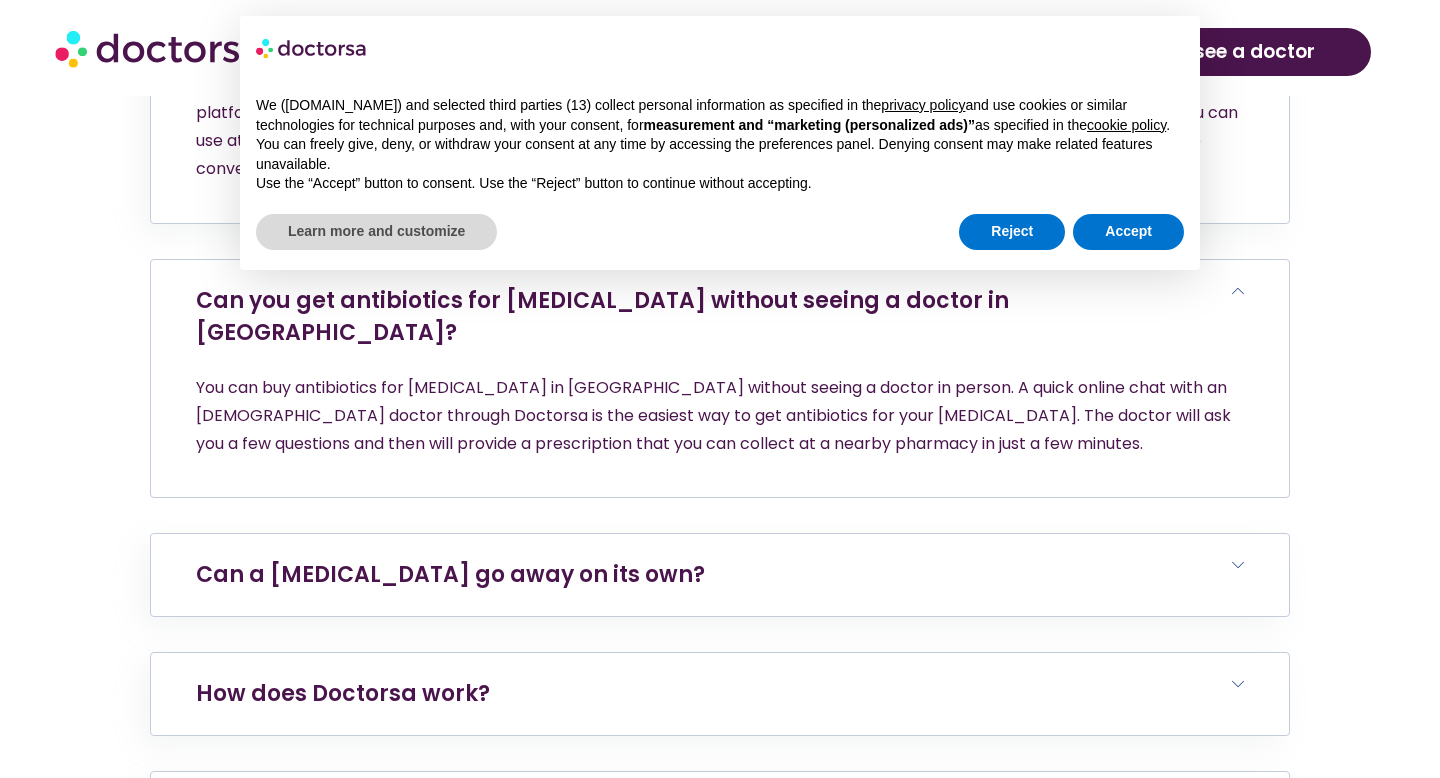 click on "How does Doctorsa work?" at bounding box center [720, 694] 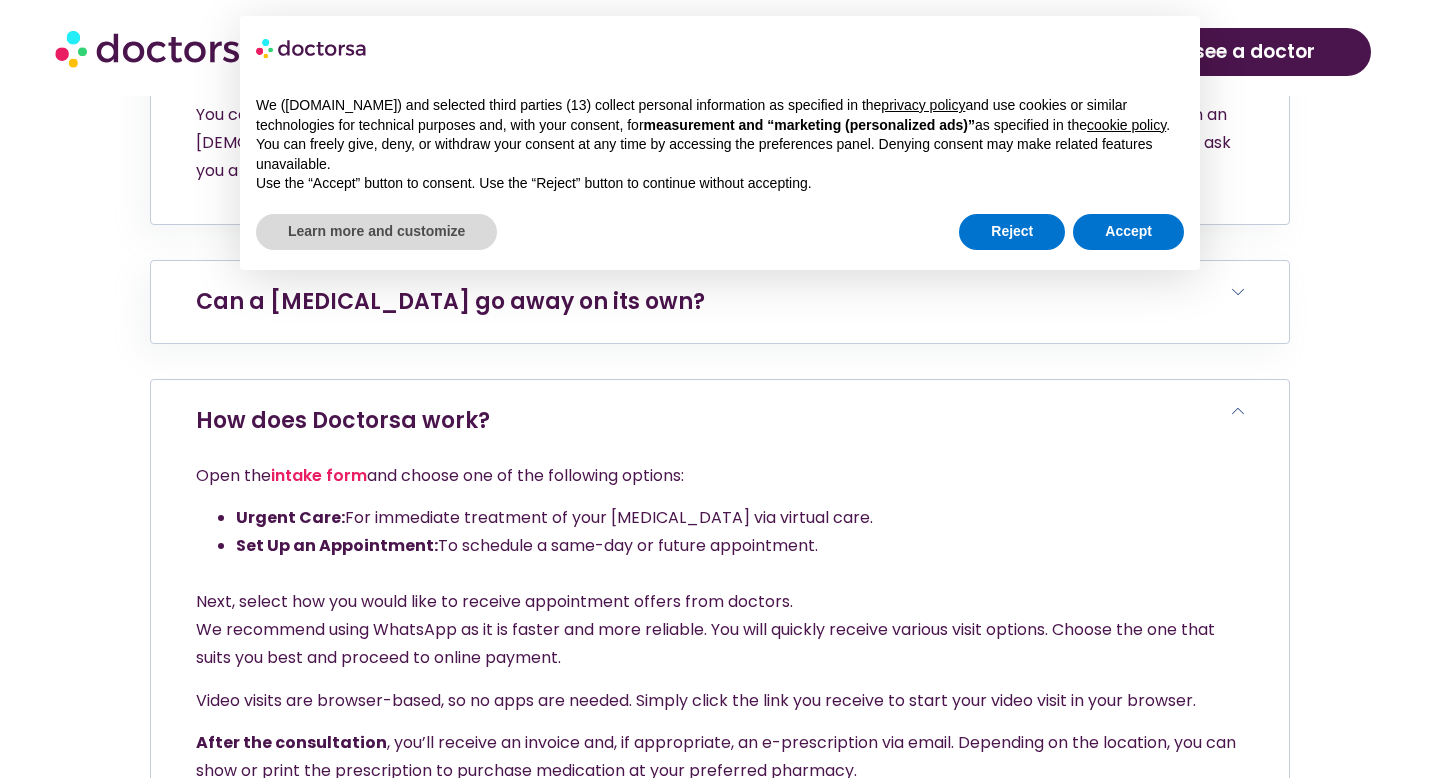 scroll, scrollTop: 7674, scrollLeft: 0, axis: vertical 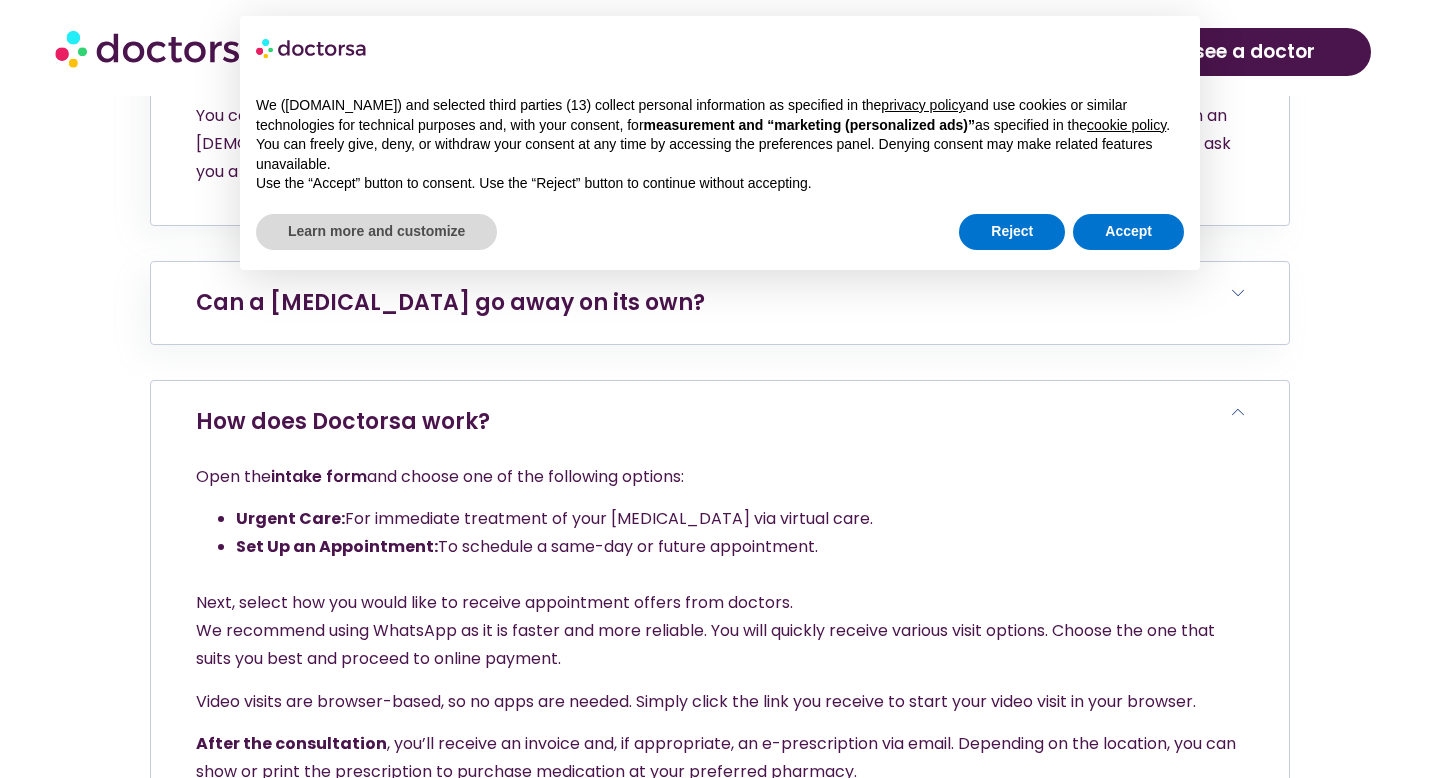 click on "intake form" at bounding box center [319, 476] 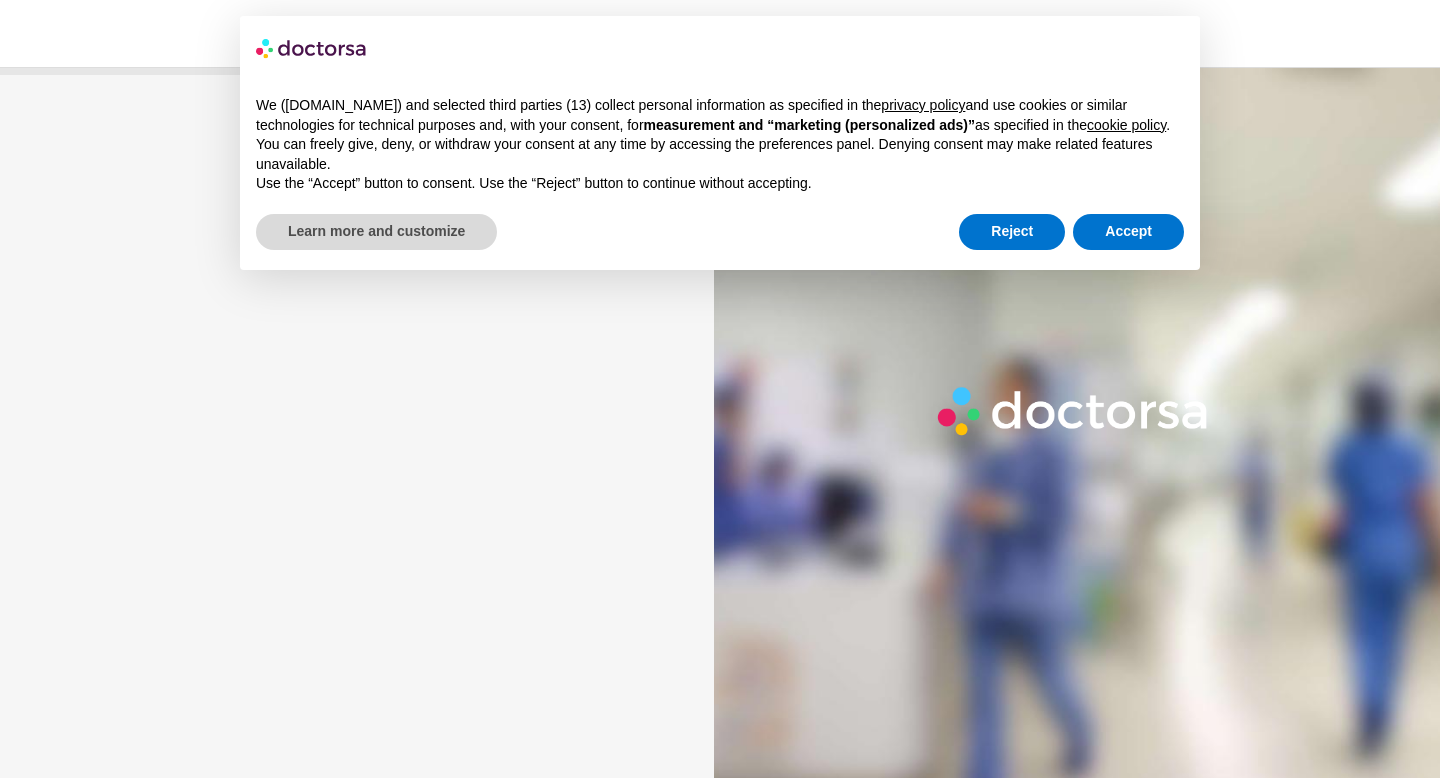 scroll, scrollTop: 0, scrollLeft: 0, axis: both 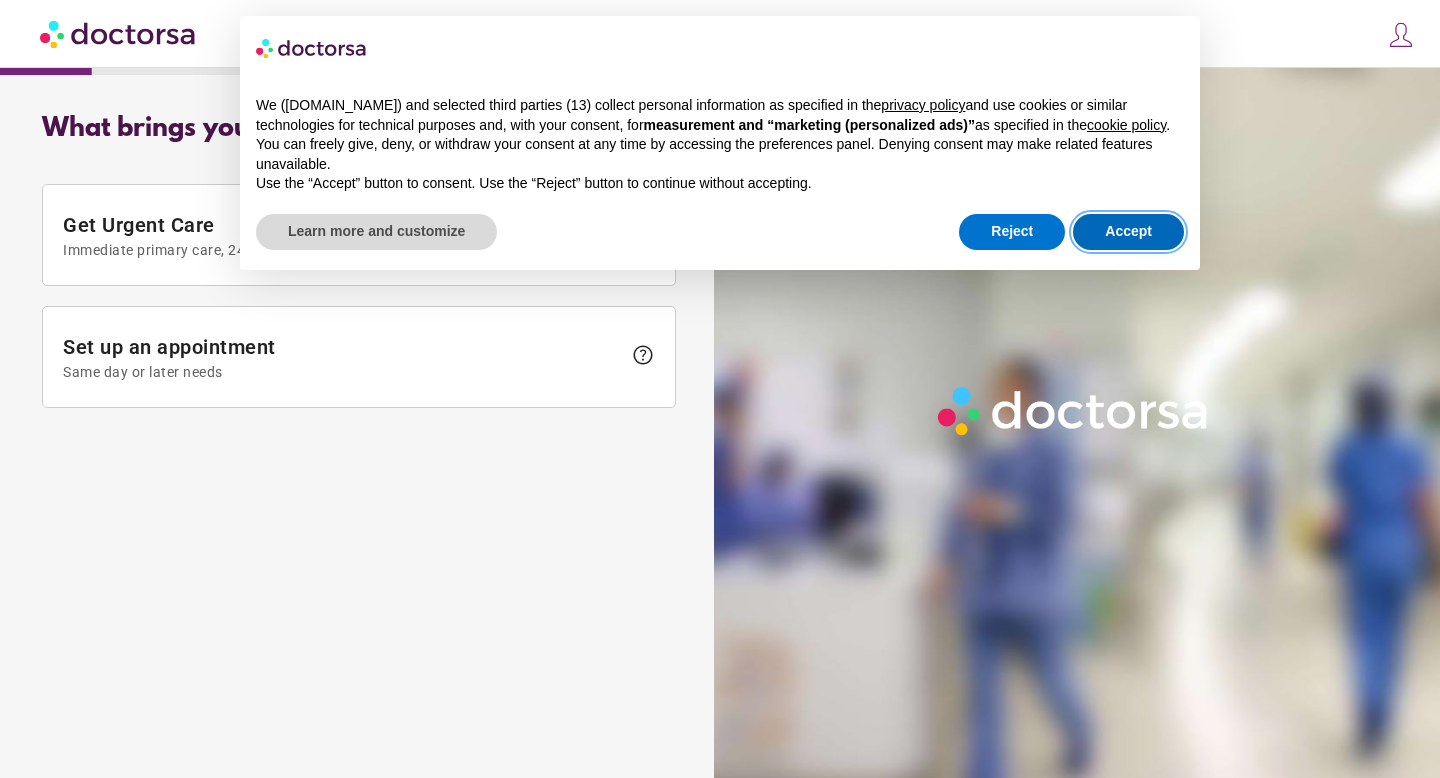 click on "Accept" at bounding box center (1128, 232) 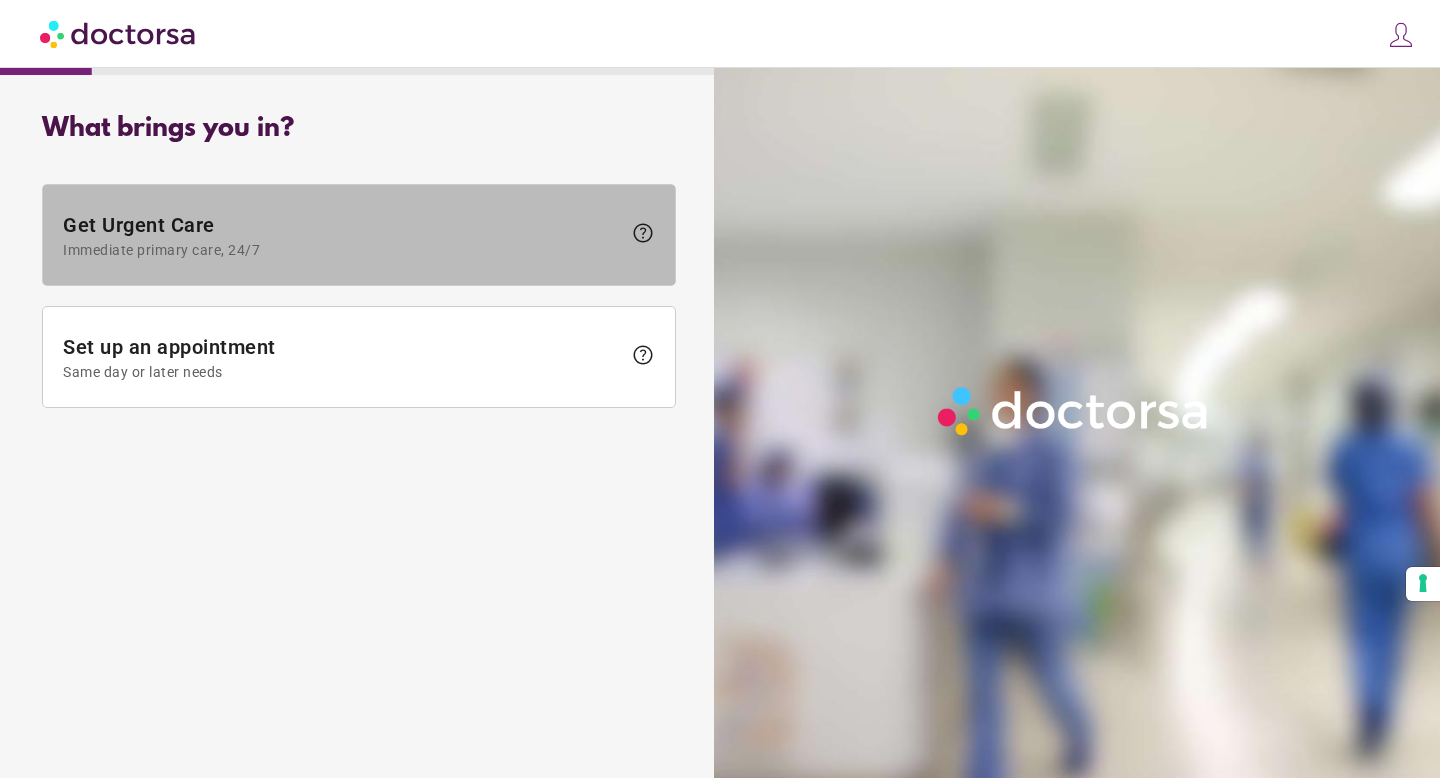 click at bounding box center [359, 235] 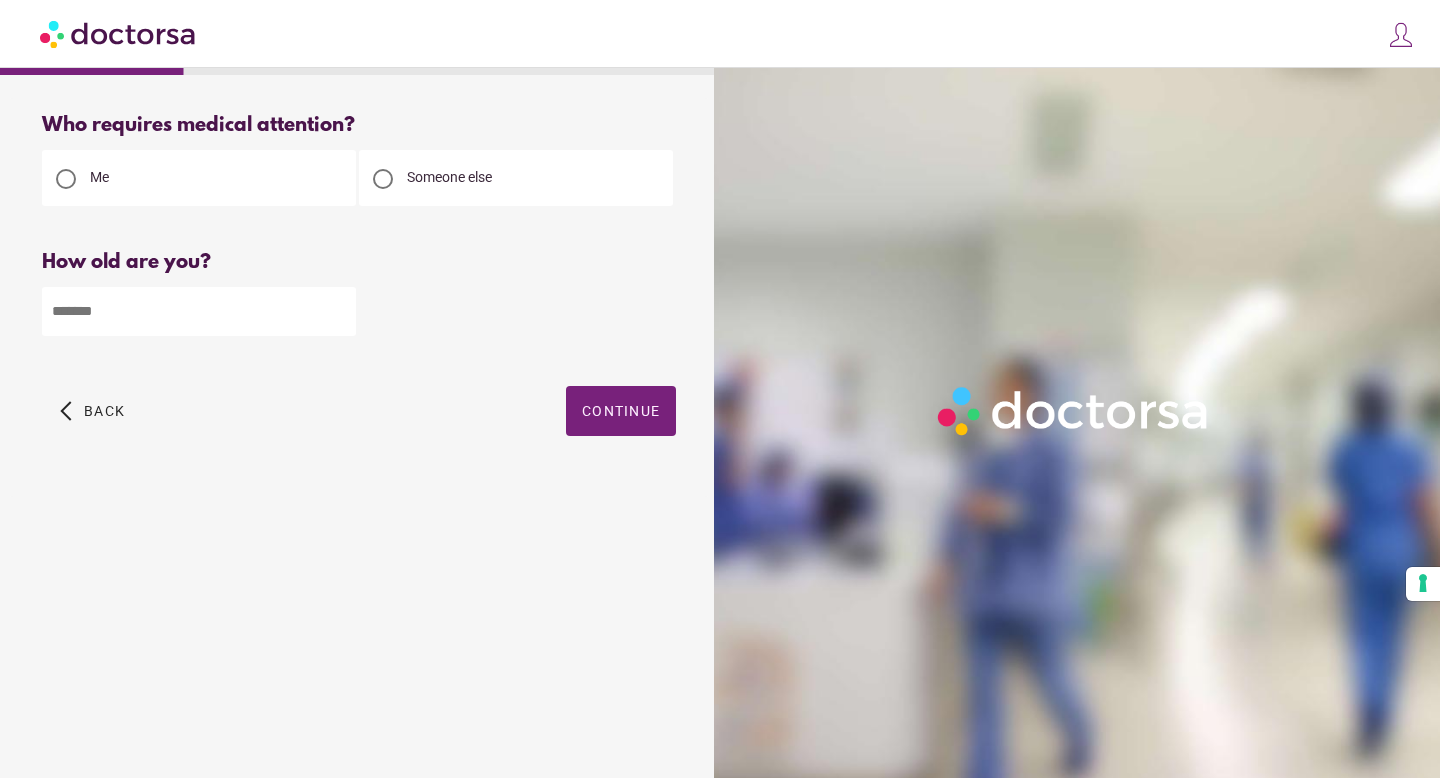 click at bounding box center (199, 311) 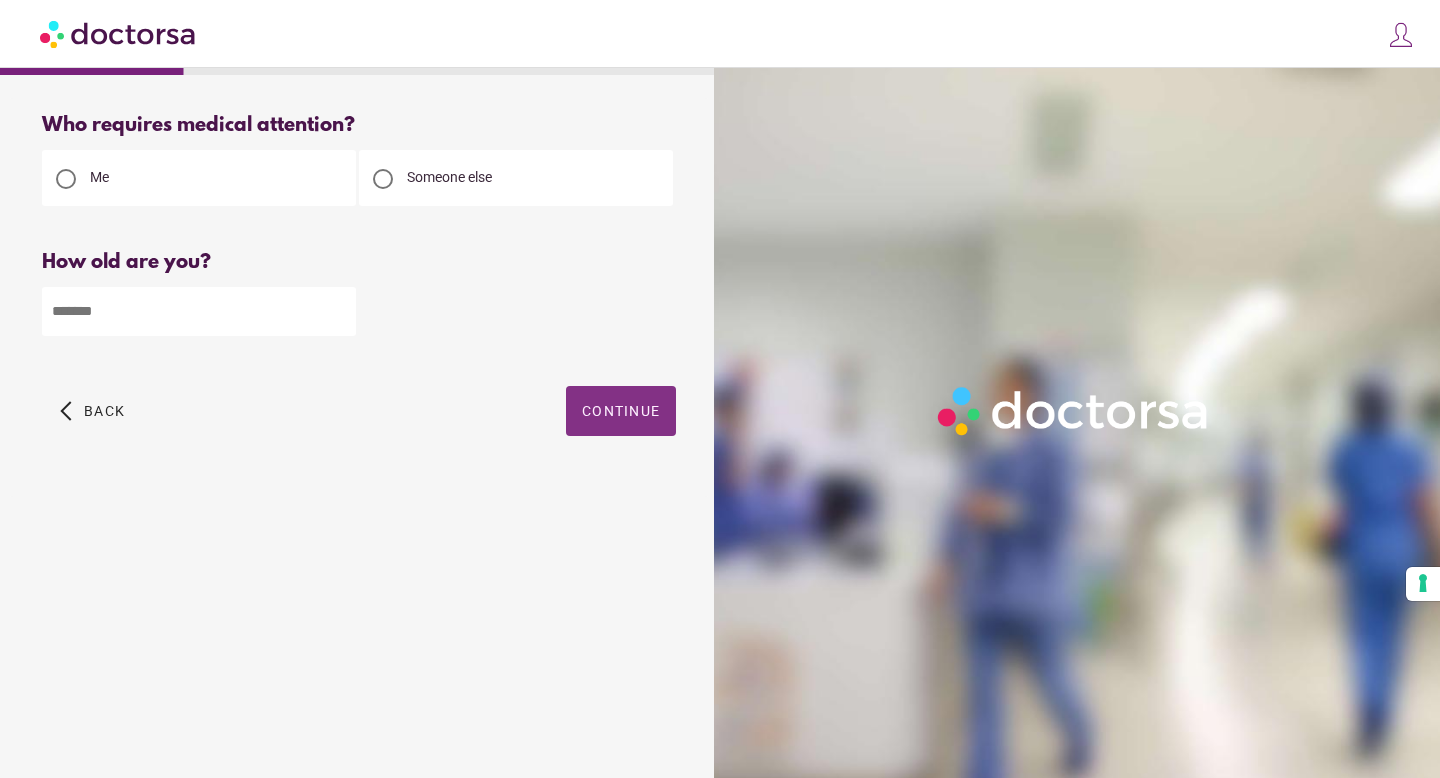 type on "**" 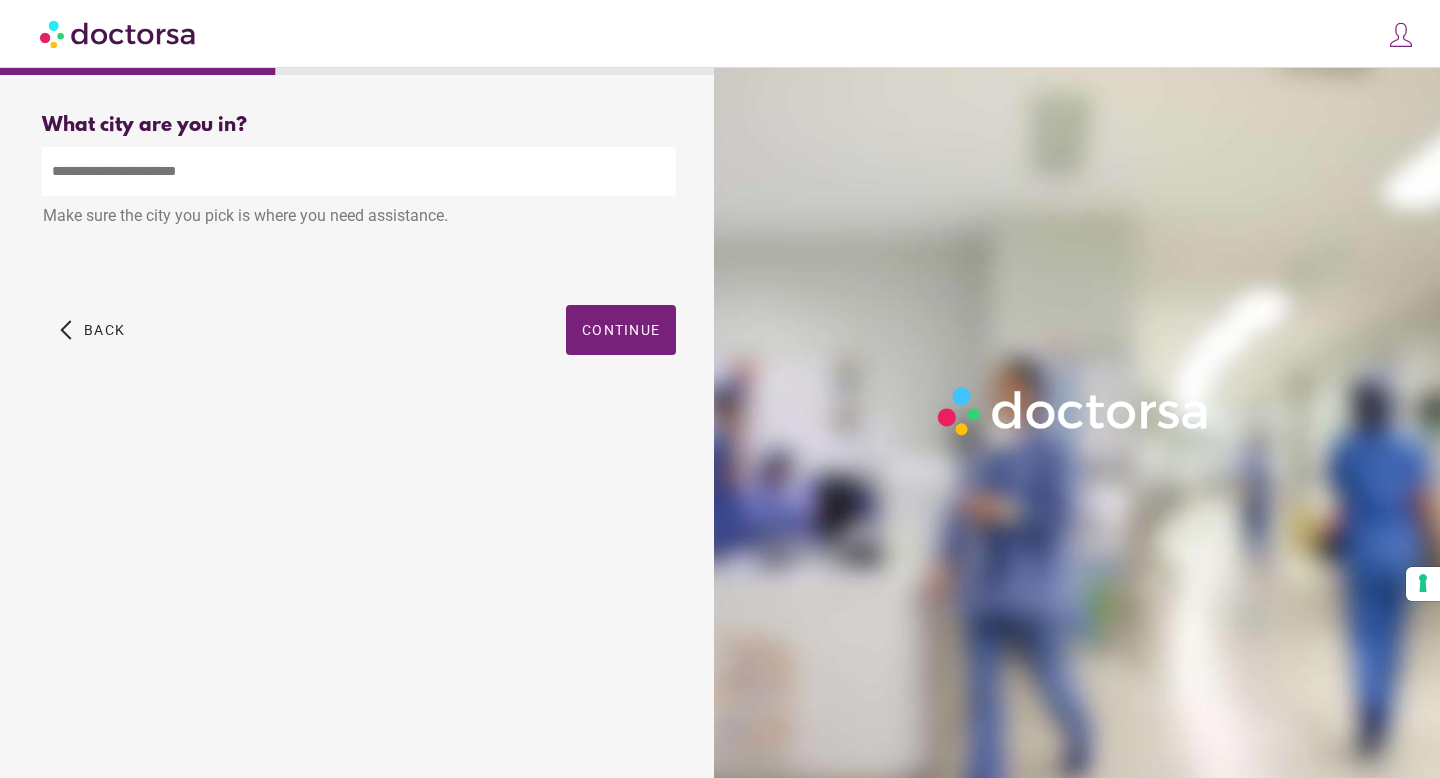 click at bounding box center (359, 171) 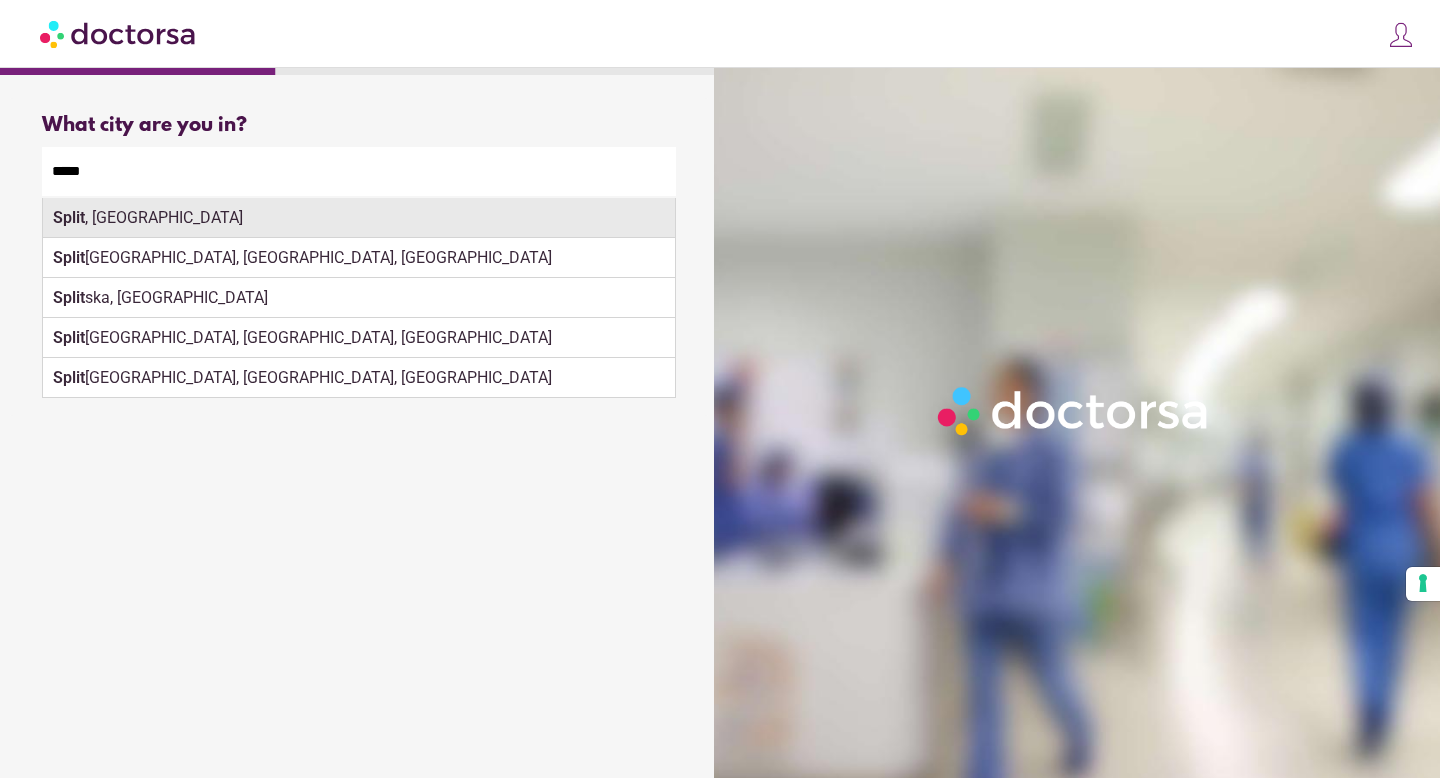 click on "Split , Croatia" at bounding box center (359, 218) 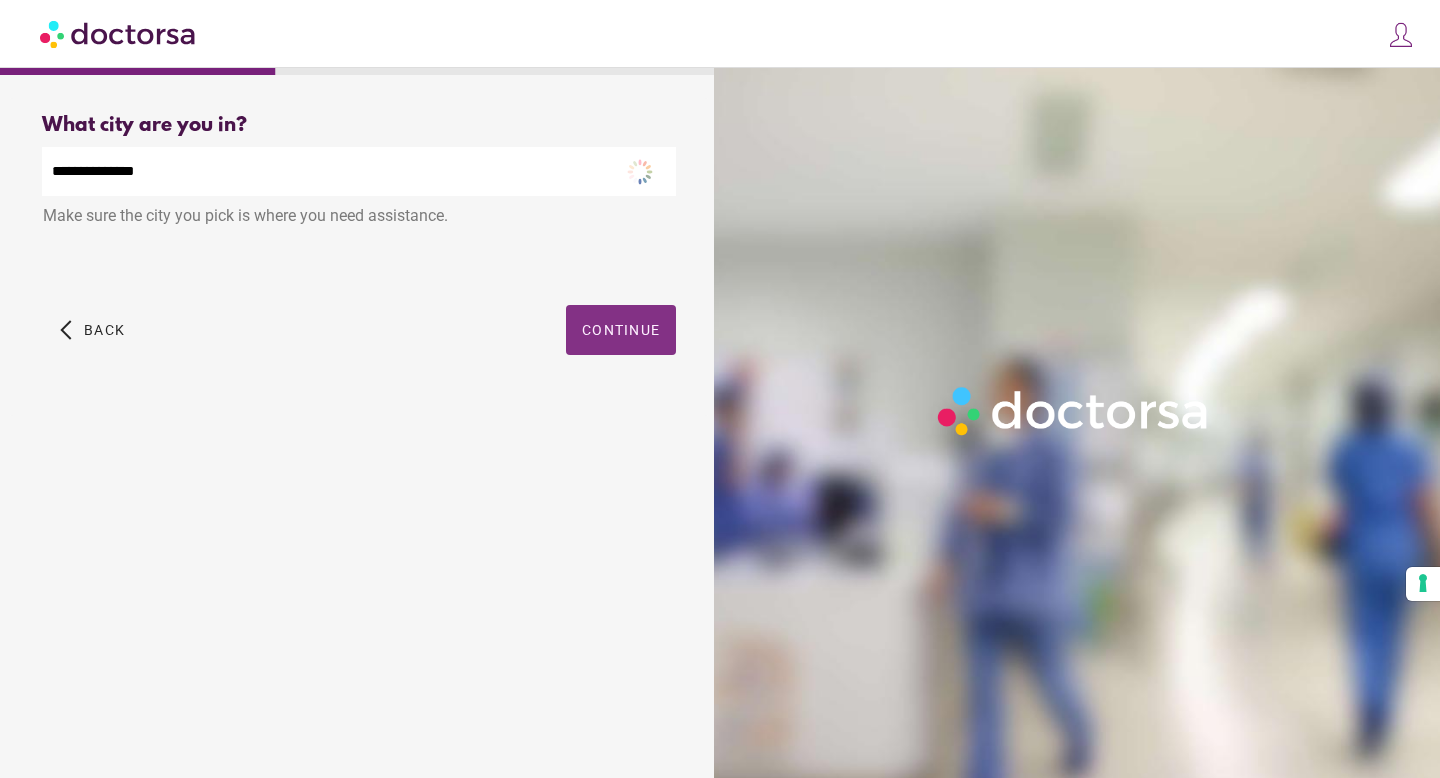 click at bounding box center [621, 330] 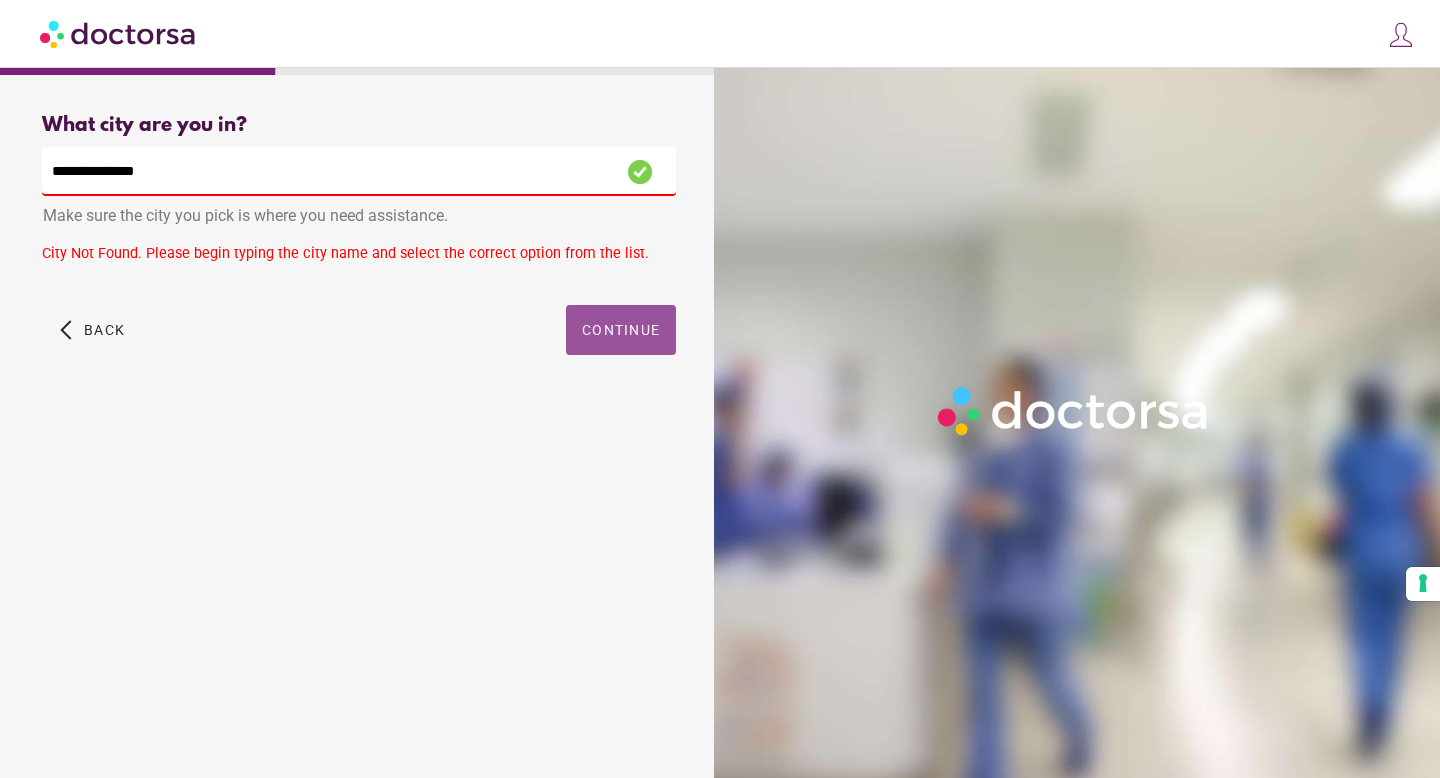 click on "**********" at bounding box center (359, 171) 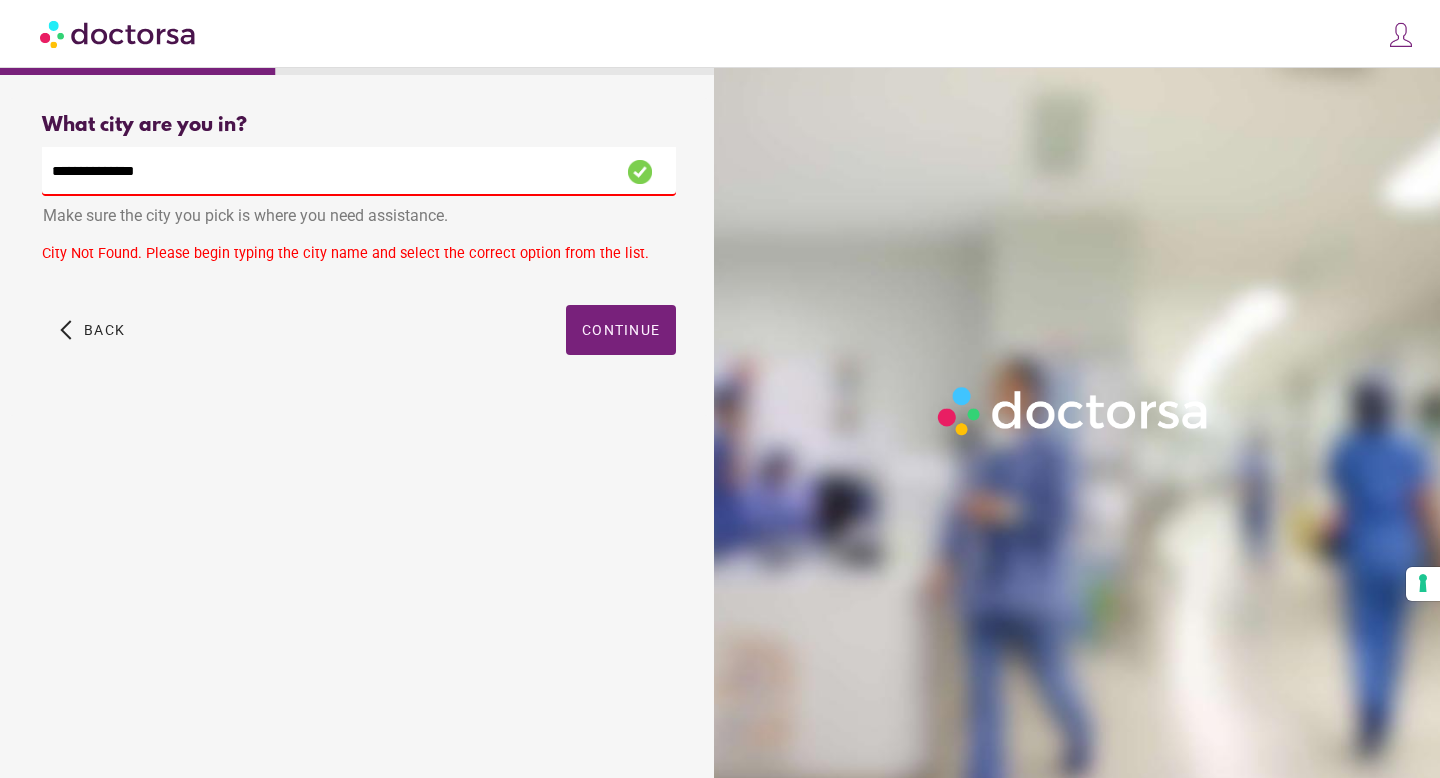 click on "**********" at bounding box center [359, 171] 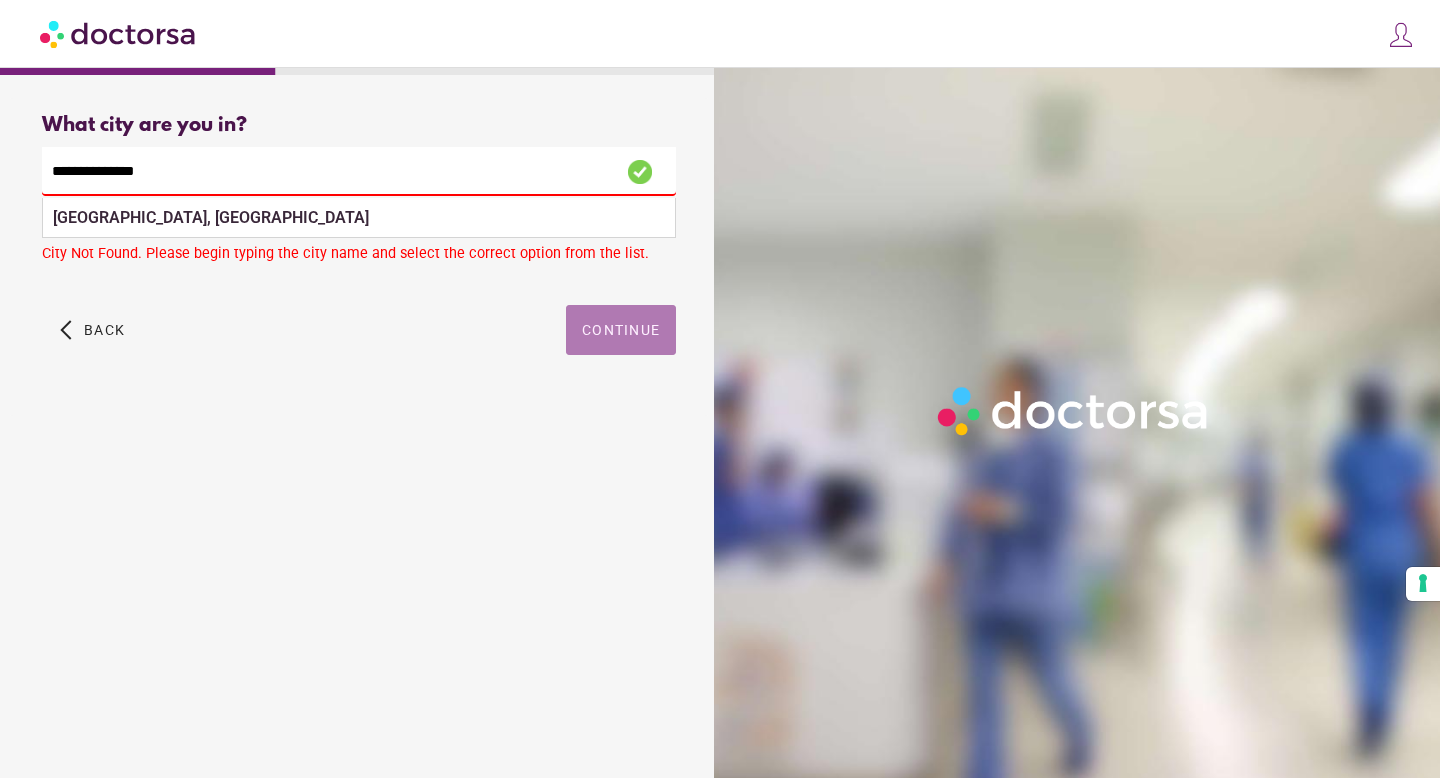 click at bounding box center (621, 330) 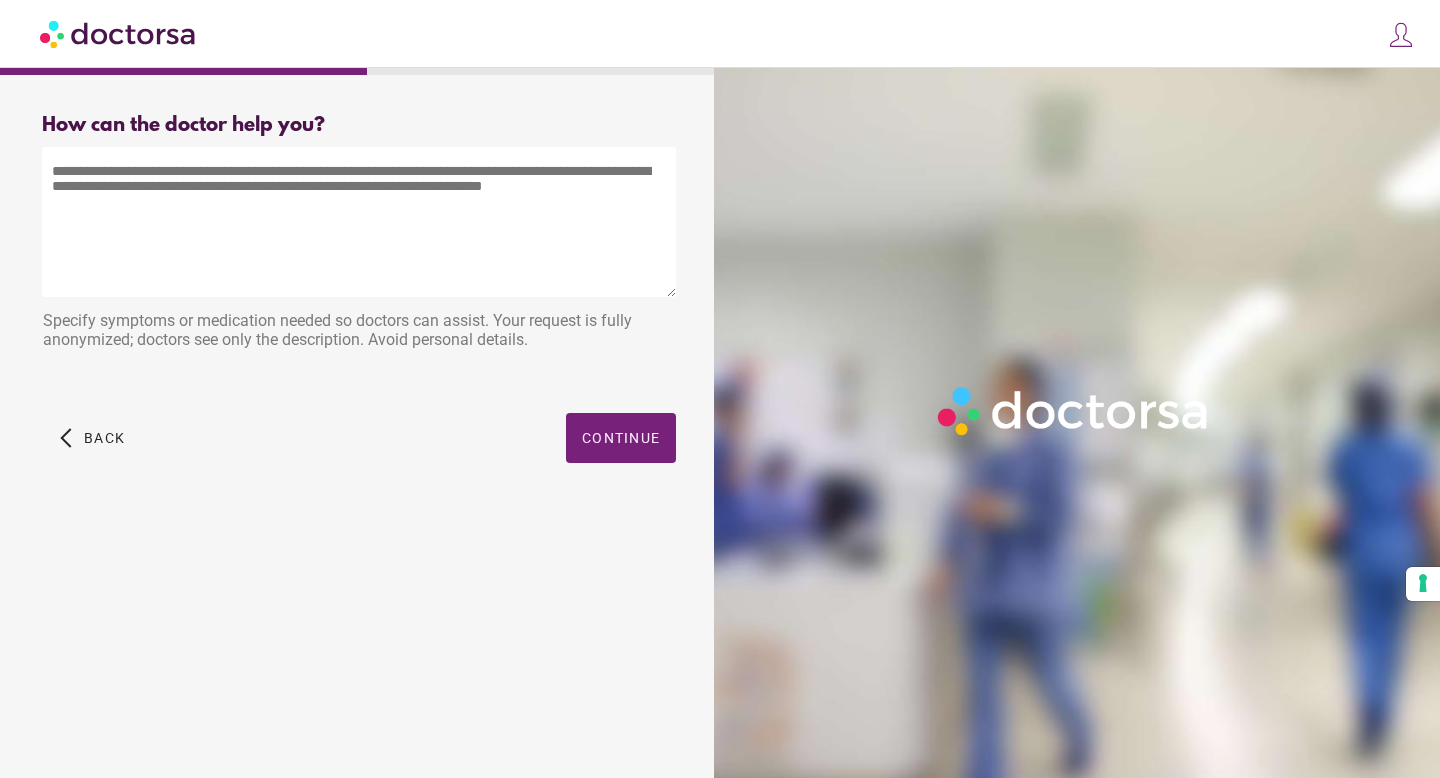 click at bounding box center (359, 222) 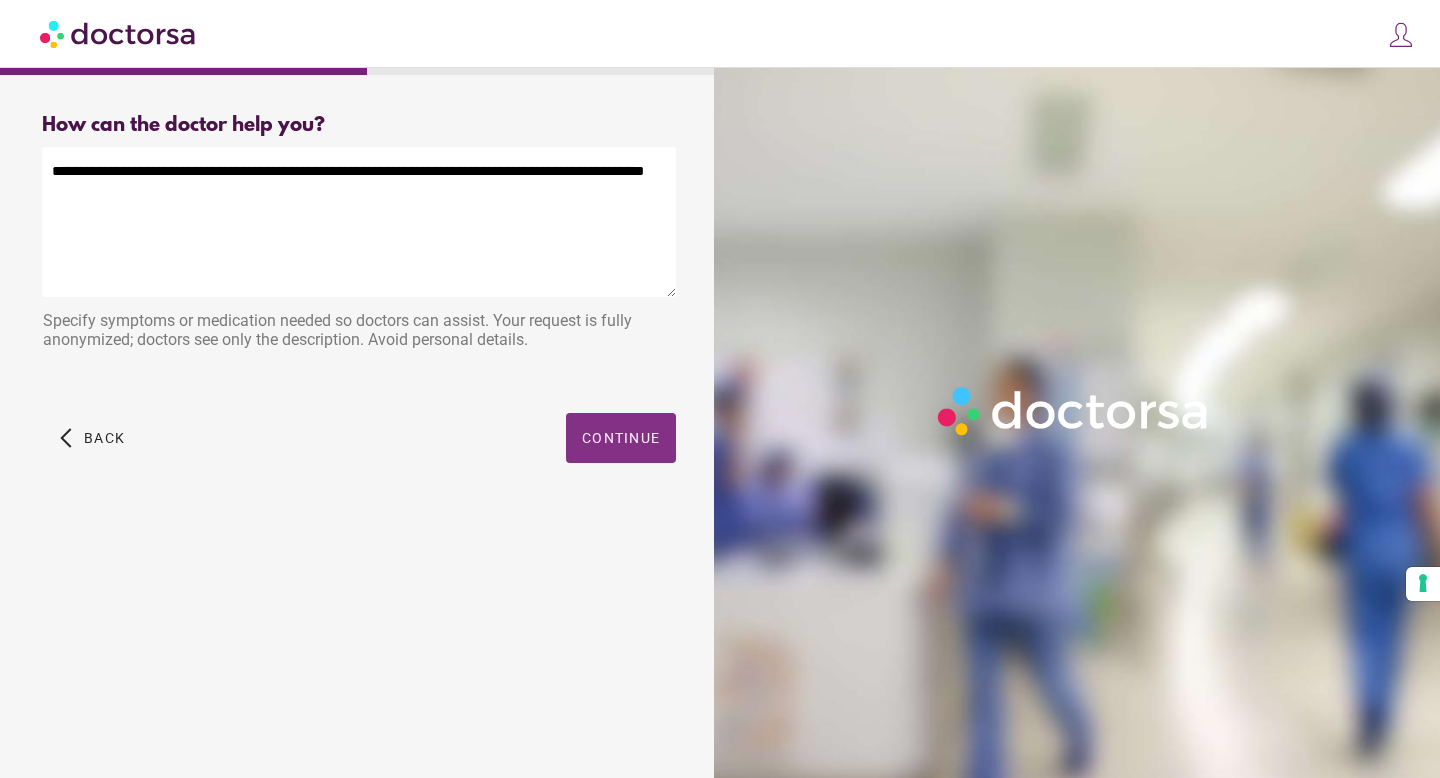 type on "**********" 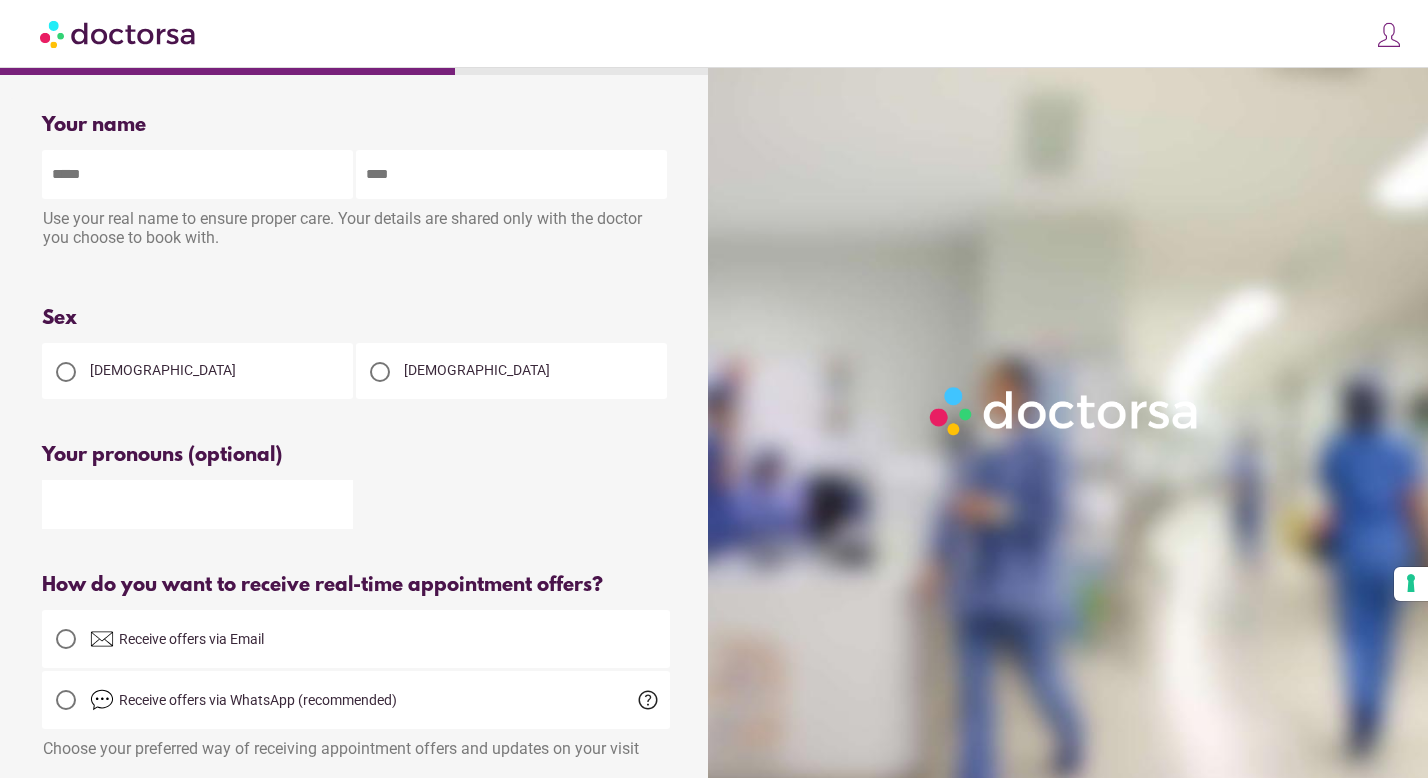click at bounding box center (197, 174) 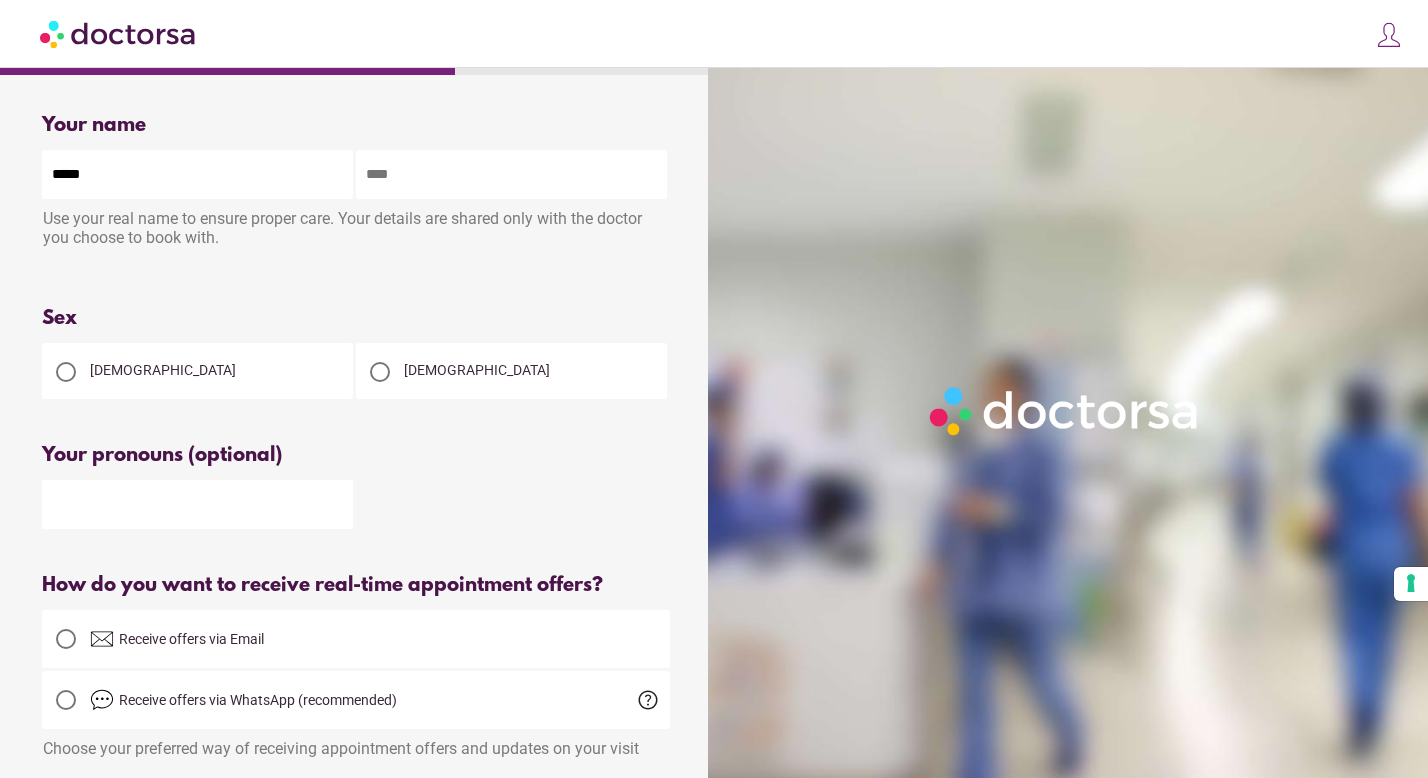 type on "*****" 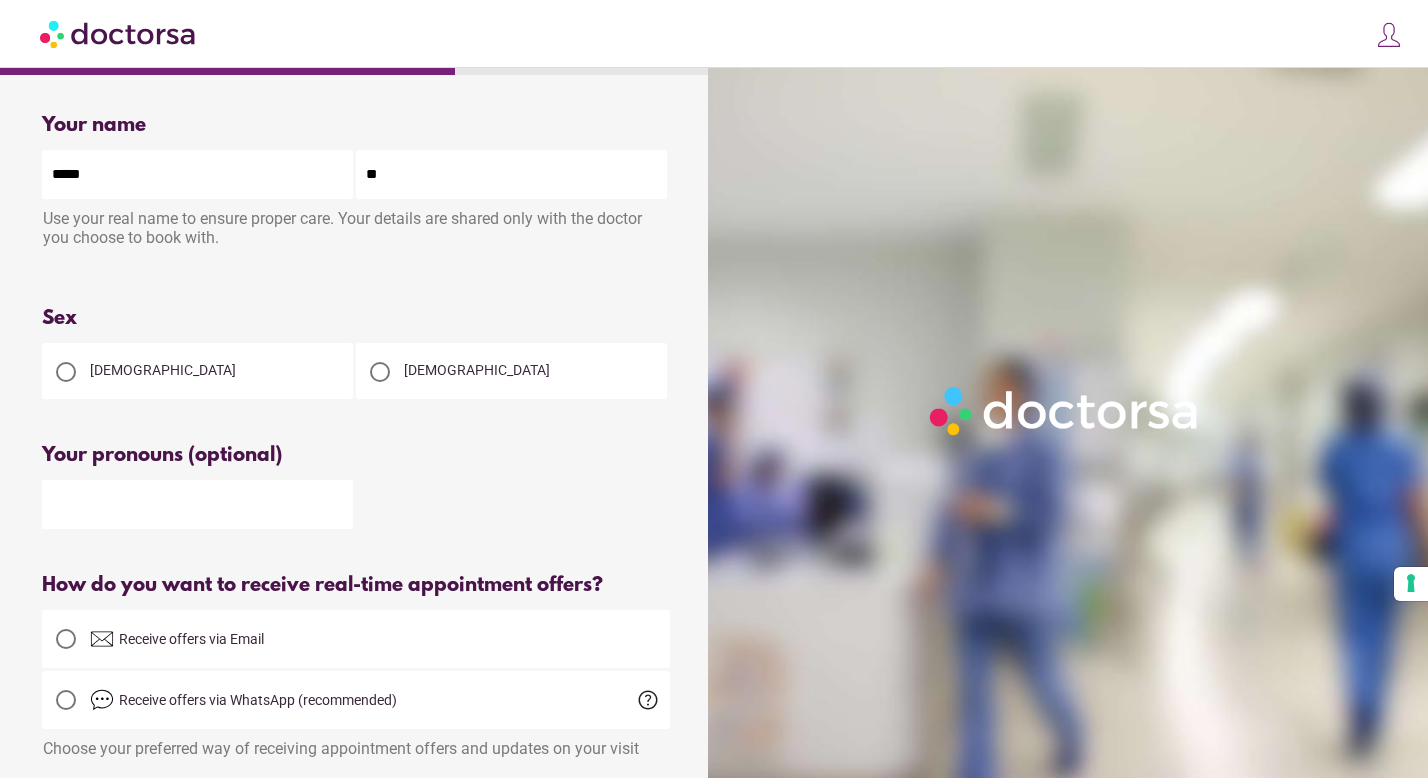 type on "*" 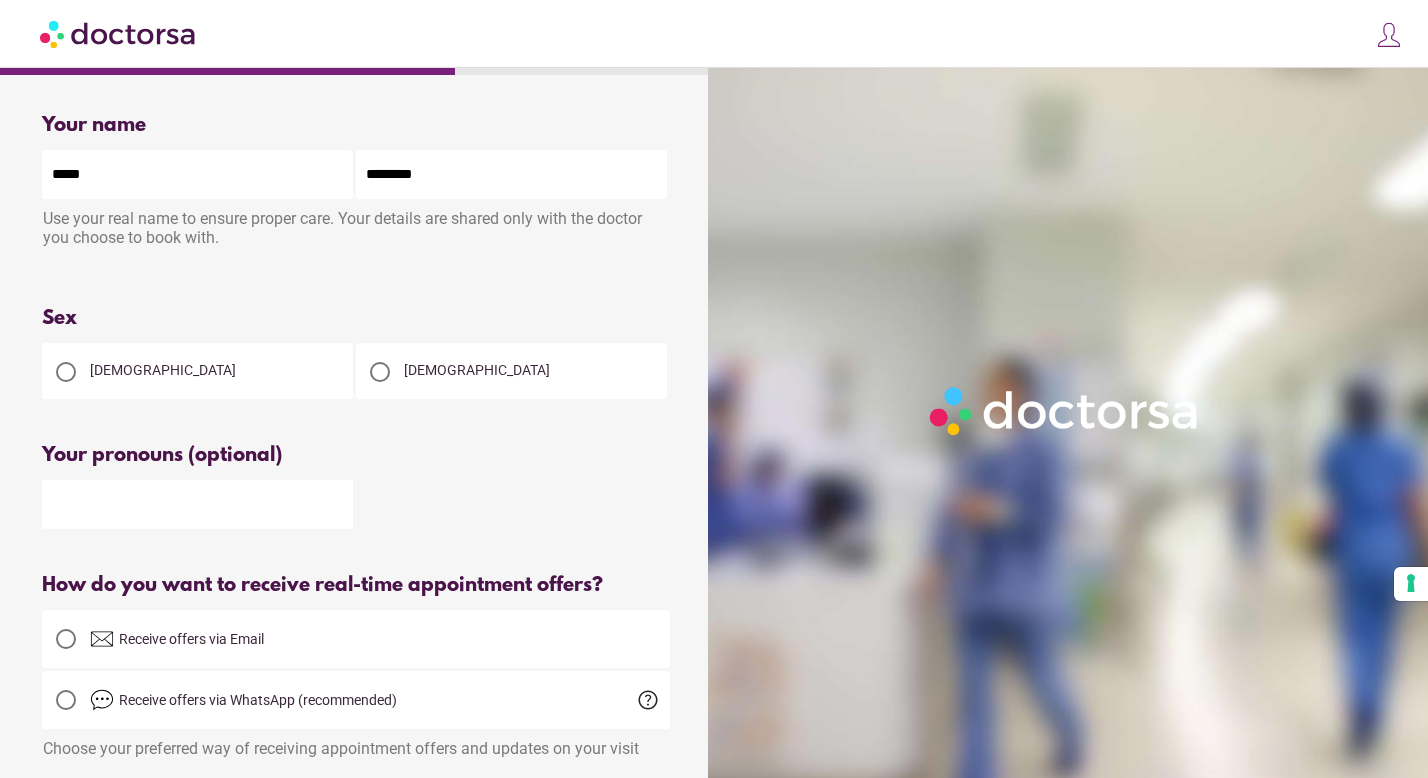 type on "********" 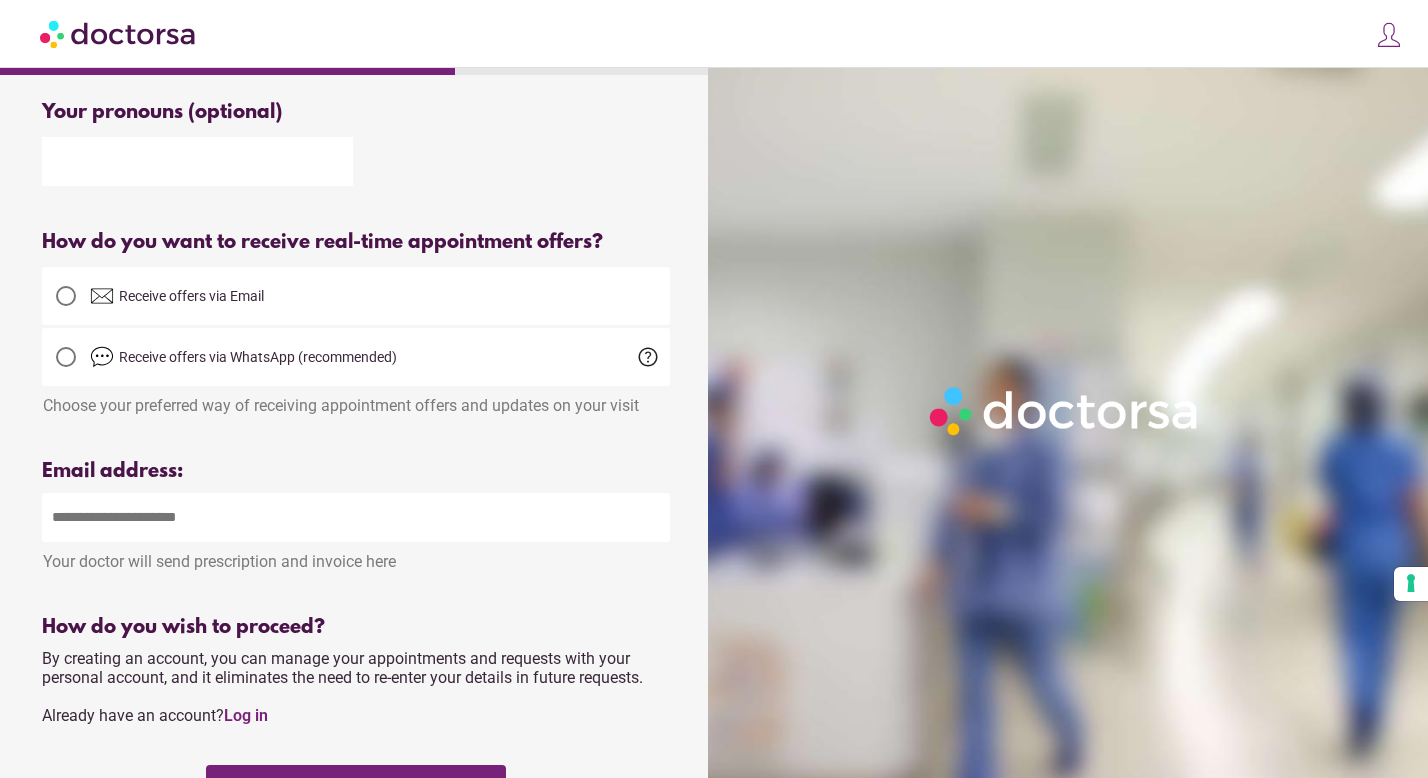 scroll, scrollTop: 476, scrollLeft: 0, axis: vertical 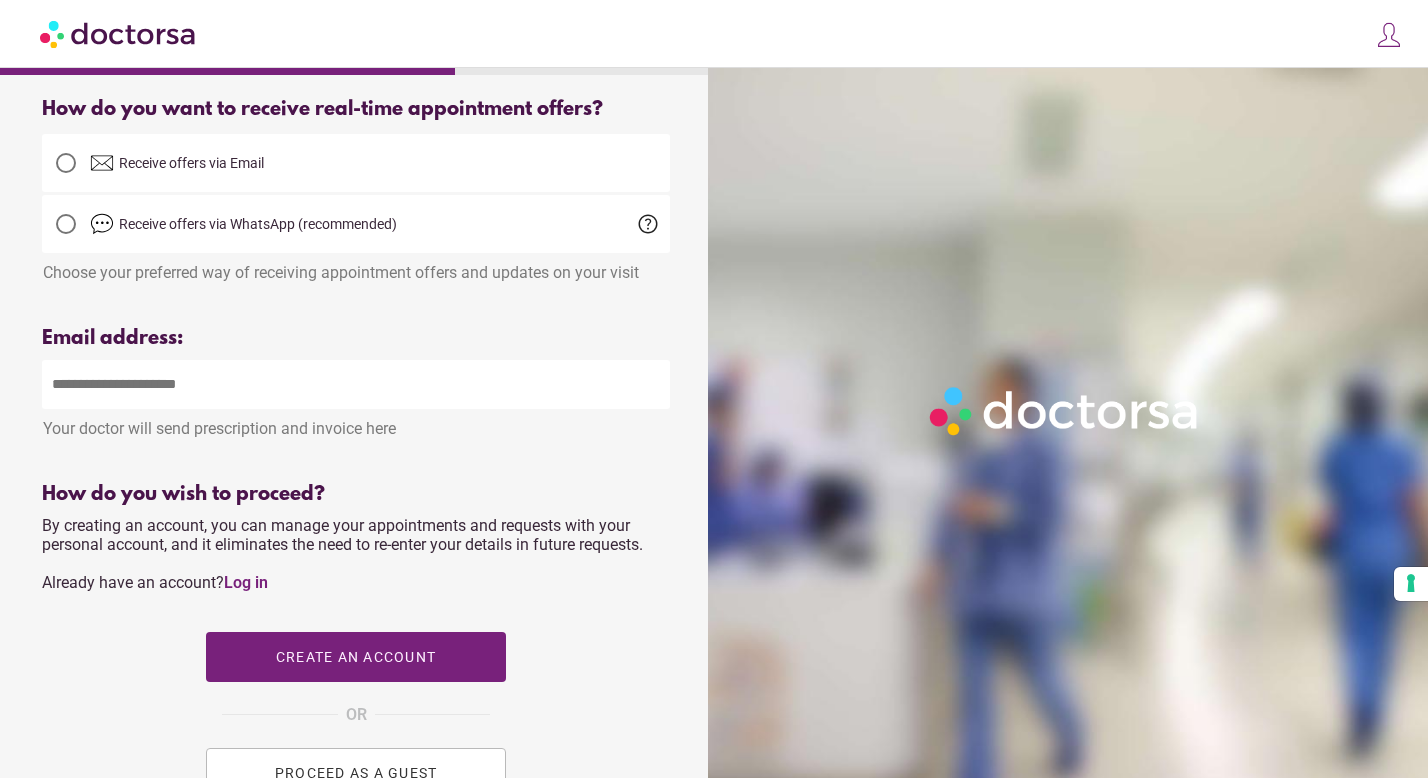click at bounding box center (356, 384) 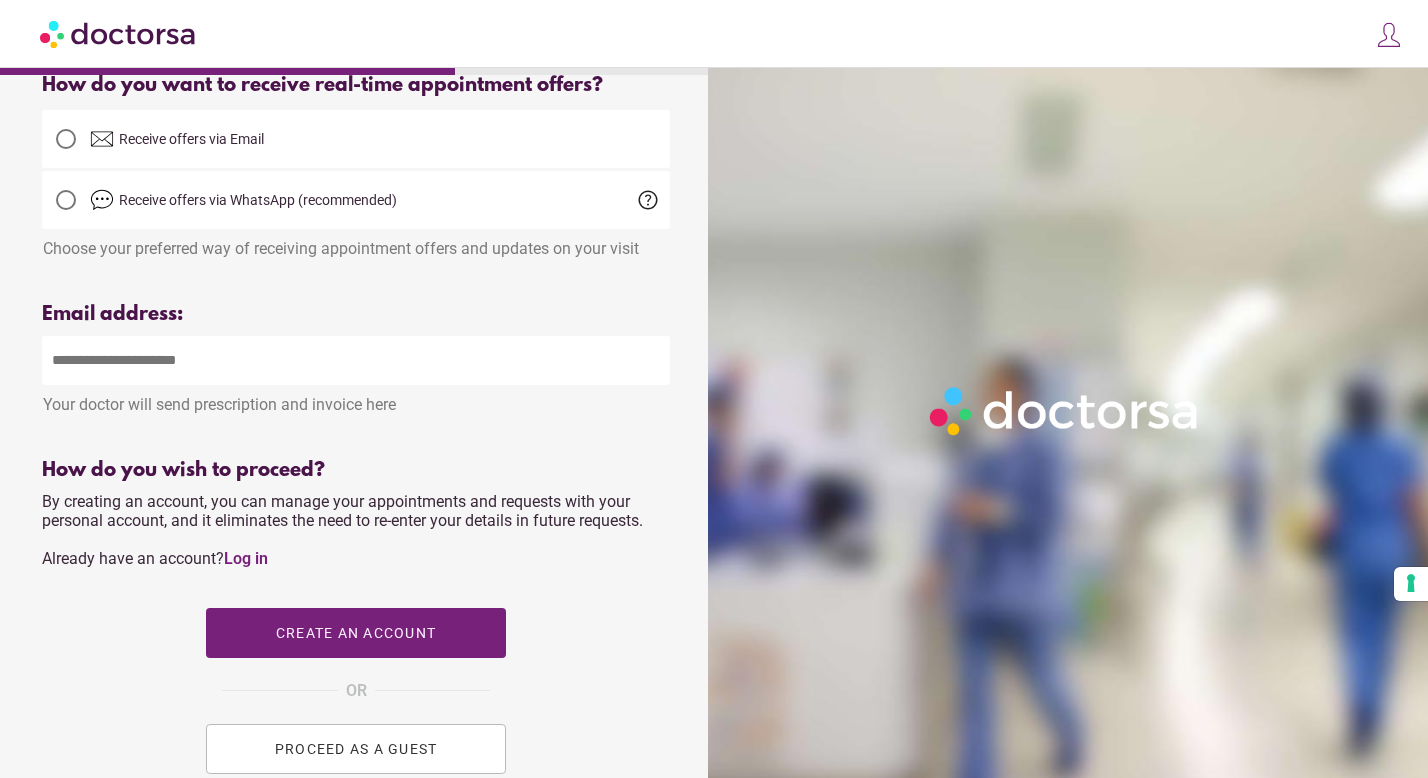 scroll, scrollTop: 489, scrollLeft: 0, axis: vertical 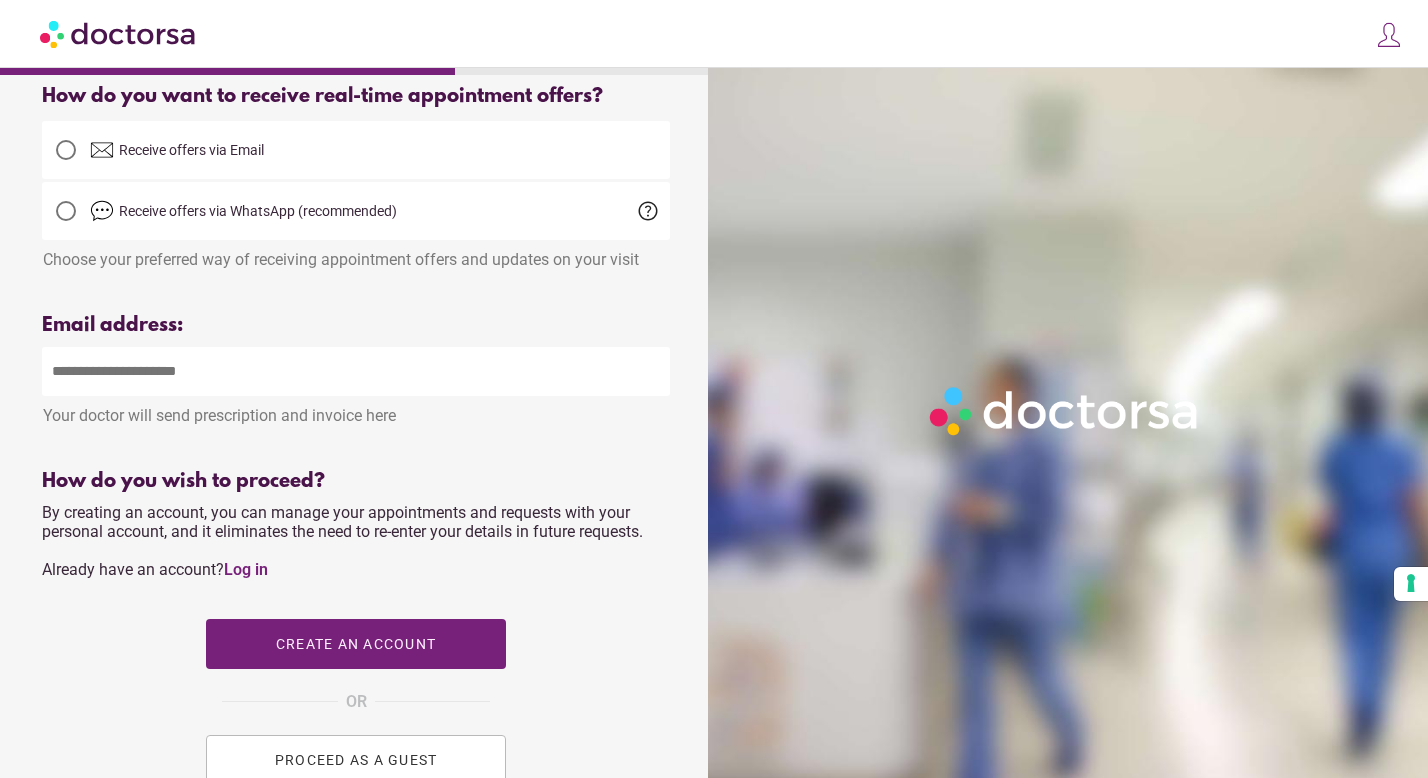 click on "Receive offers via Email" at bounding box center (380, 150) 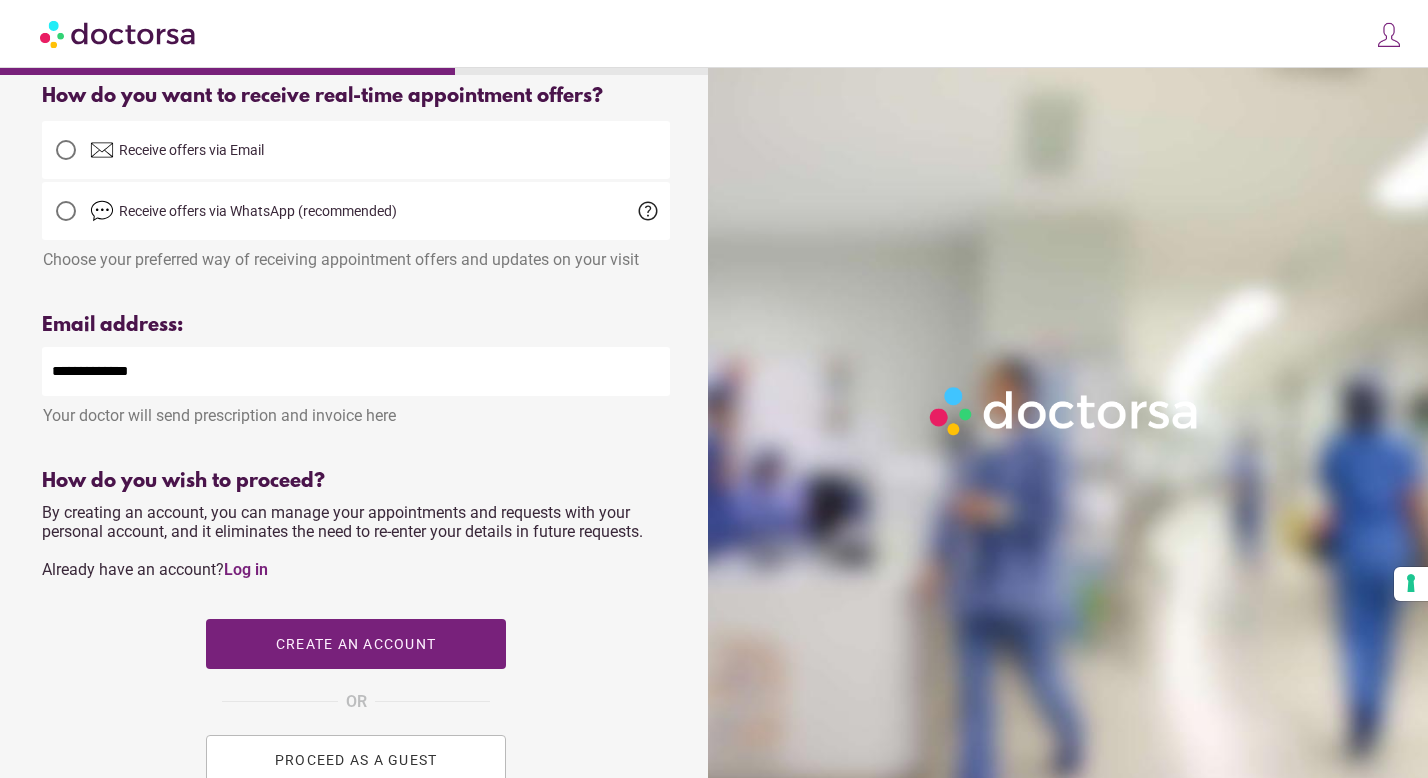 type on "**********" 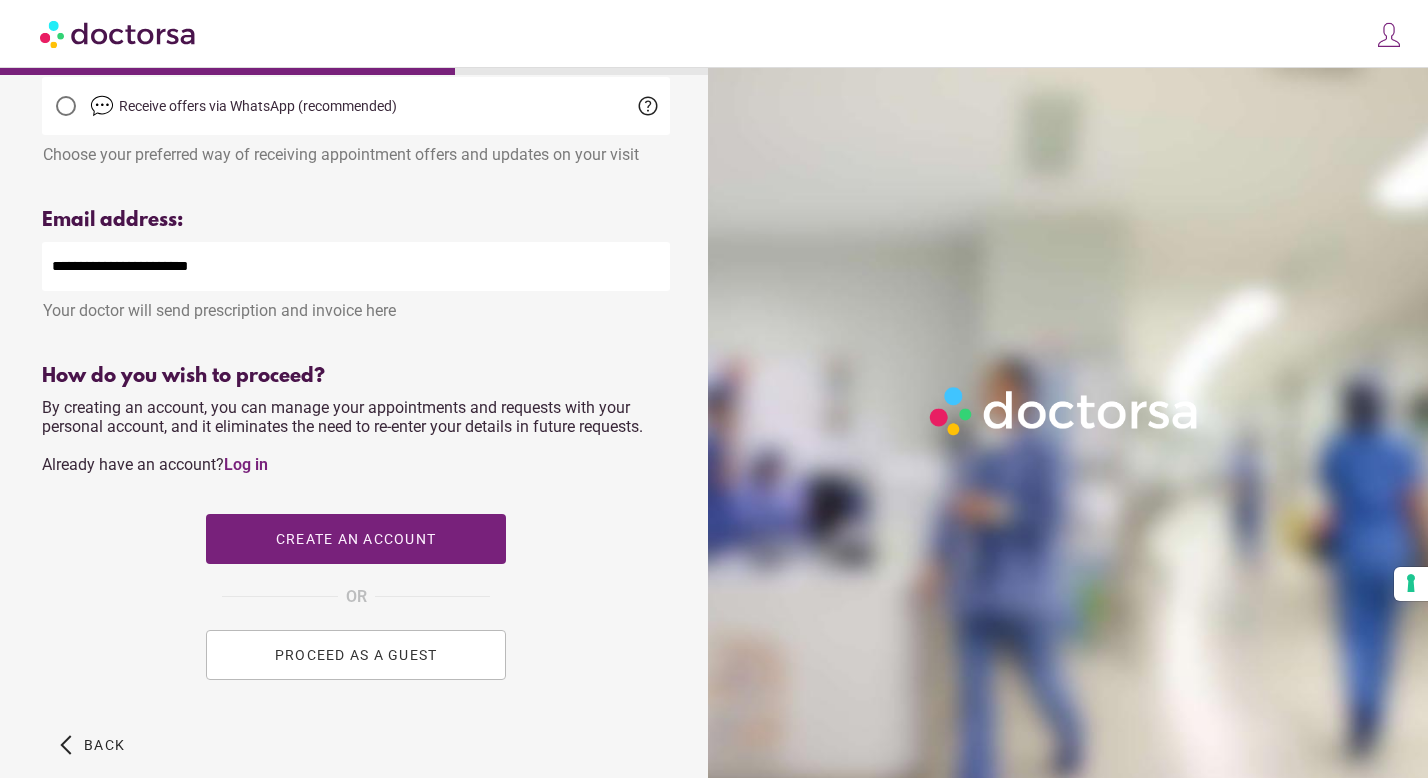 scroll, scrollTop: 608, scrollLeft: 0, axis: vertical 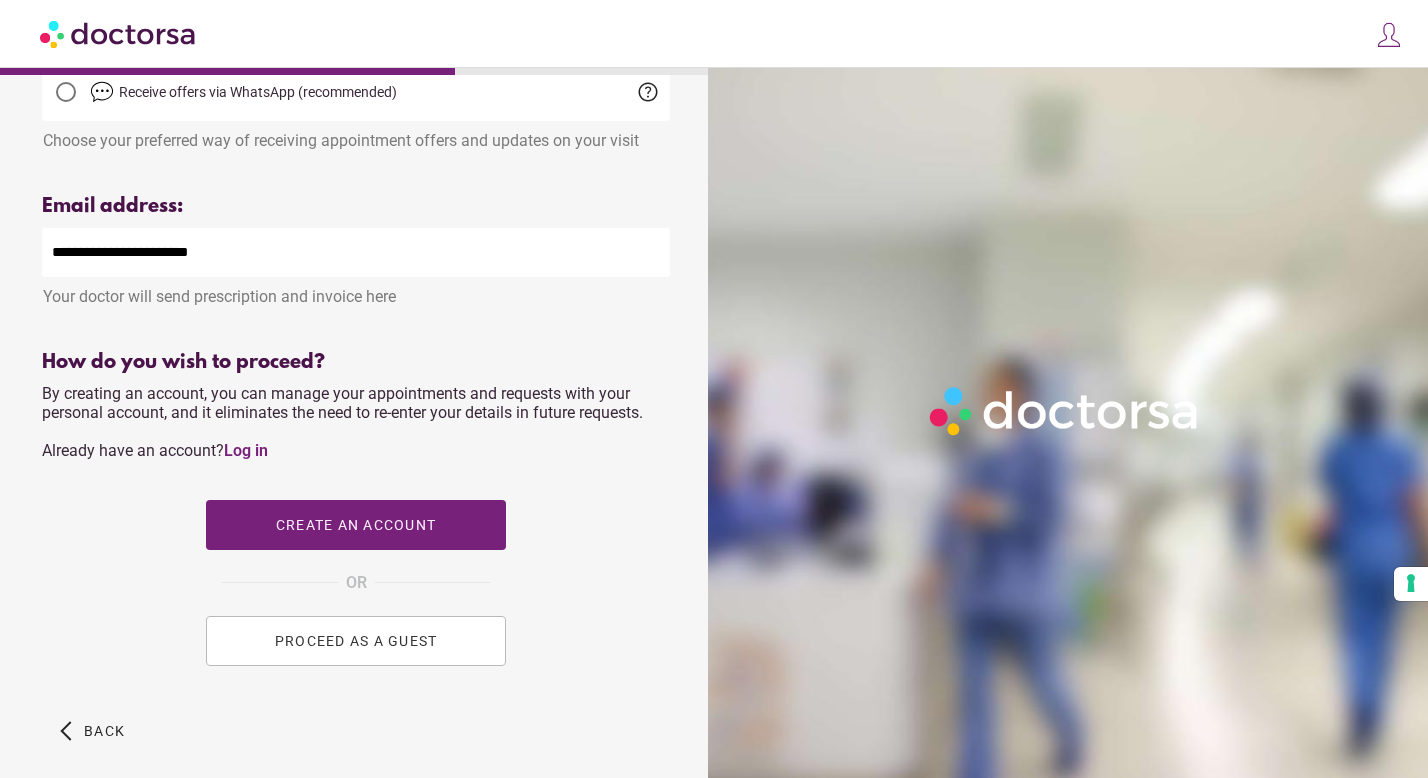 click on "PROCEED AS A GUEST" at bounding box center [356, 641] 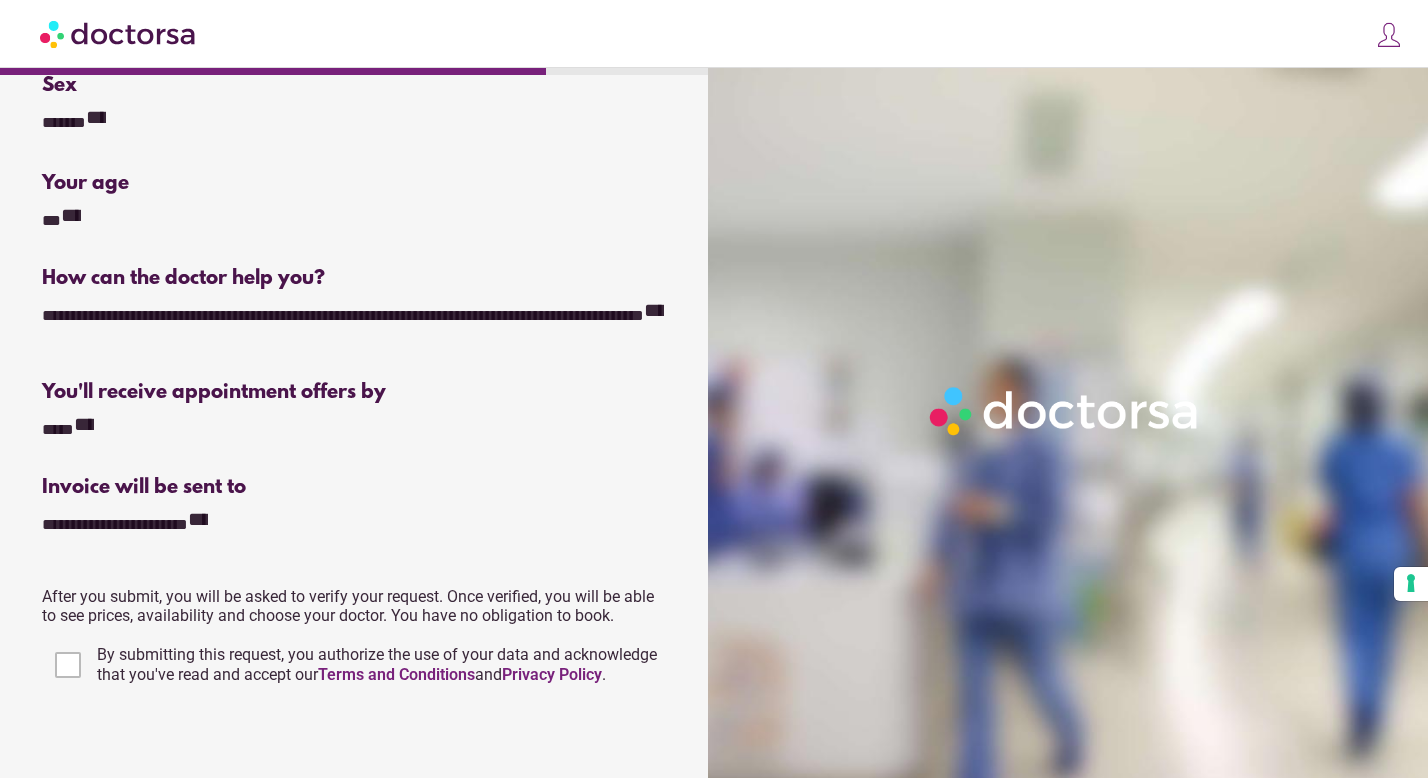 scroll, scrollTop: 385, scrollLeft: 0, axis: vertical 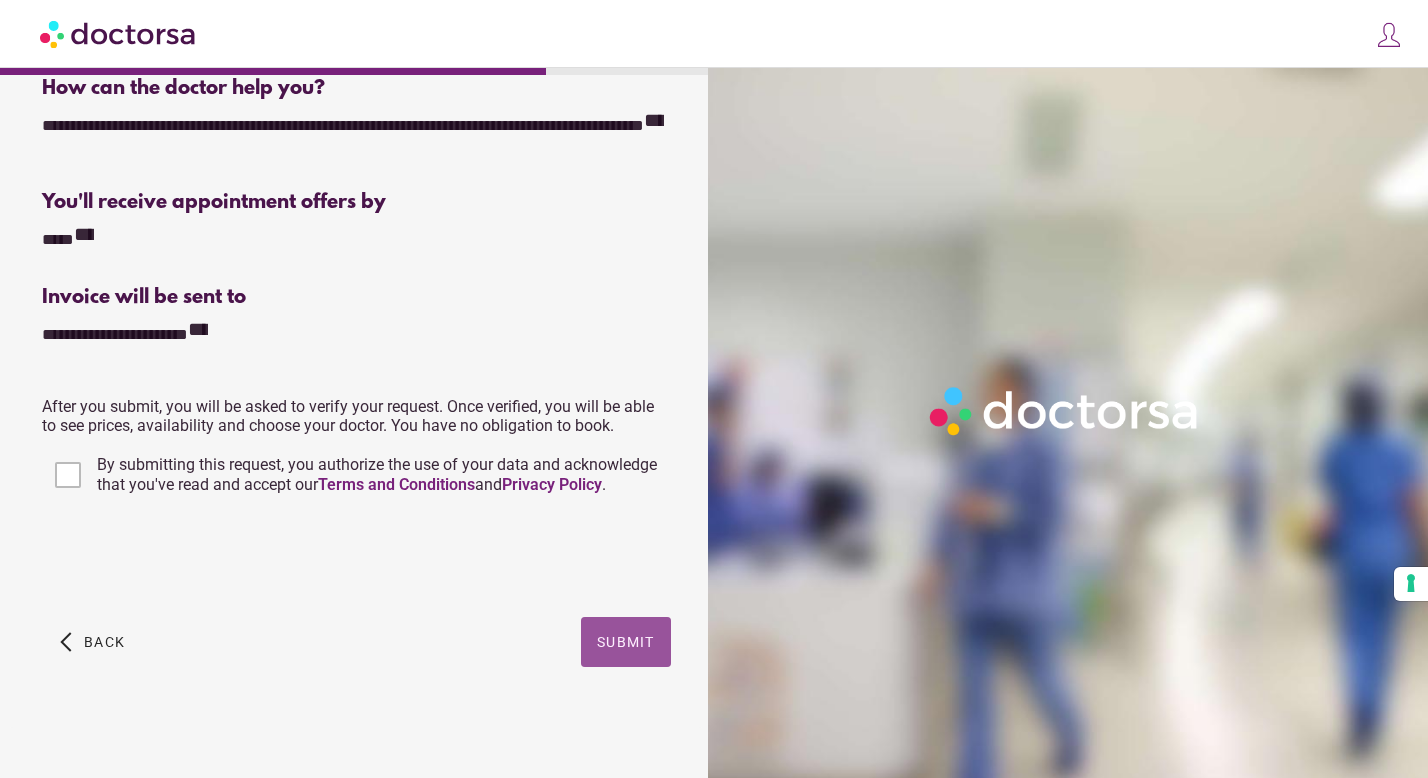 click on "Submit" at bounding box center [626, 642] 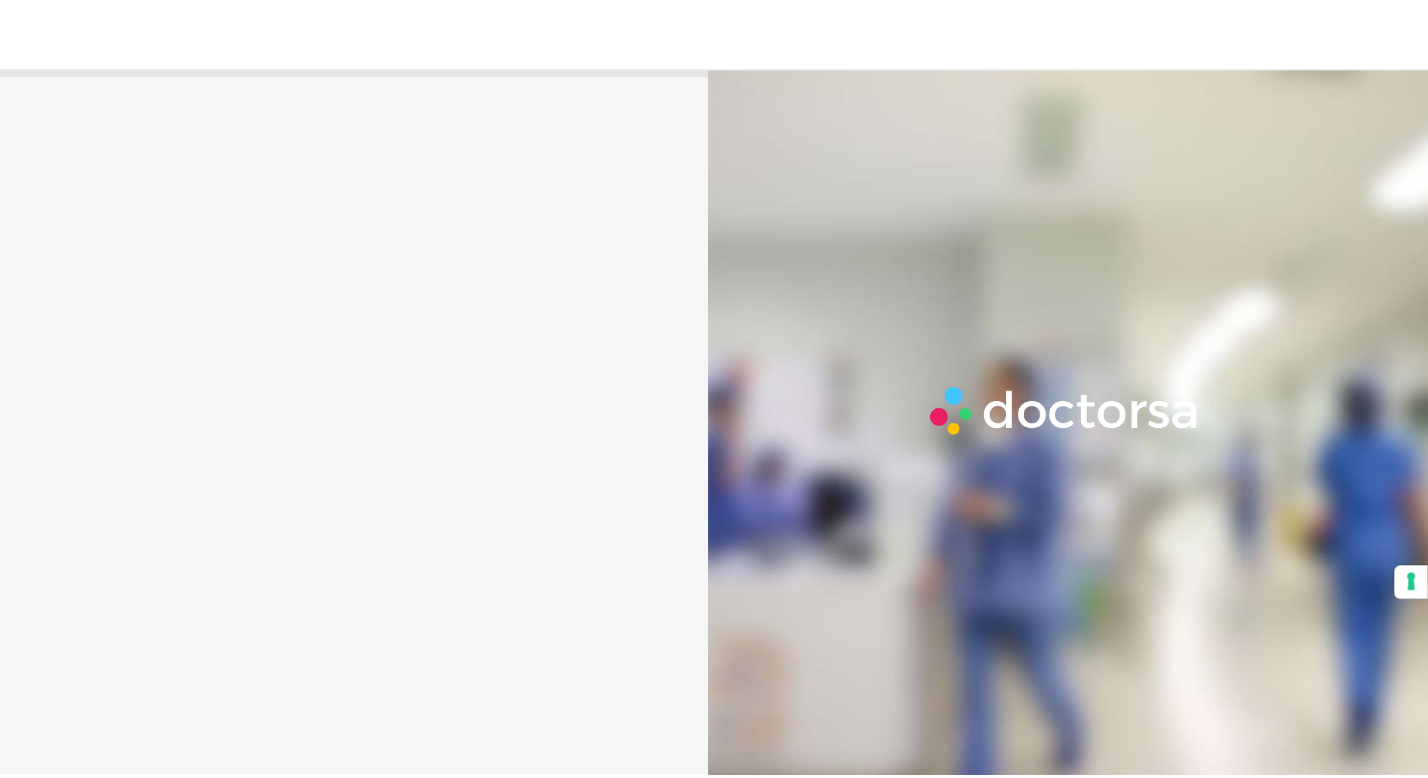 scroll, scrollTop: 0, scrollLeft: 0, axis: both 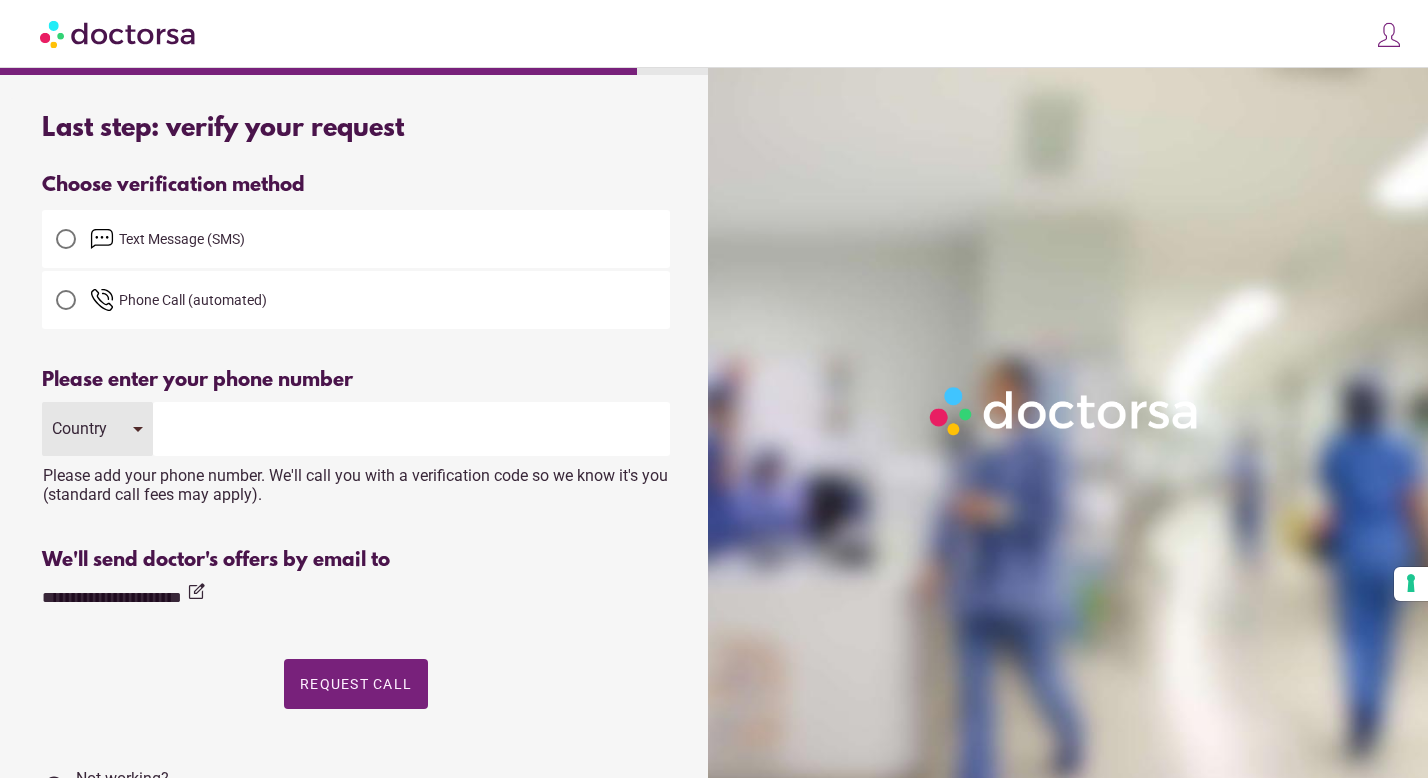 click on "Text Message (SMS)" at bounding box center [380, 239] 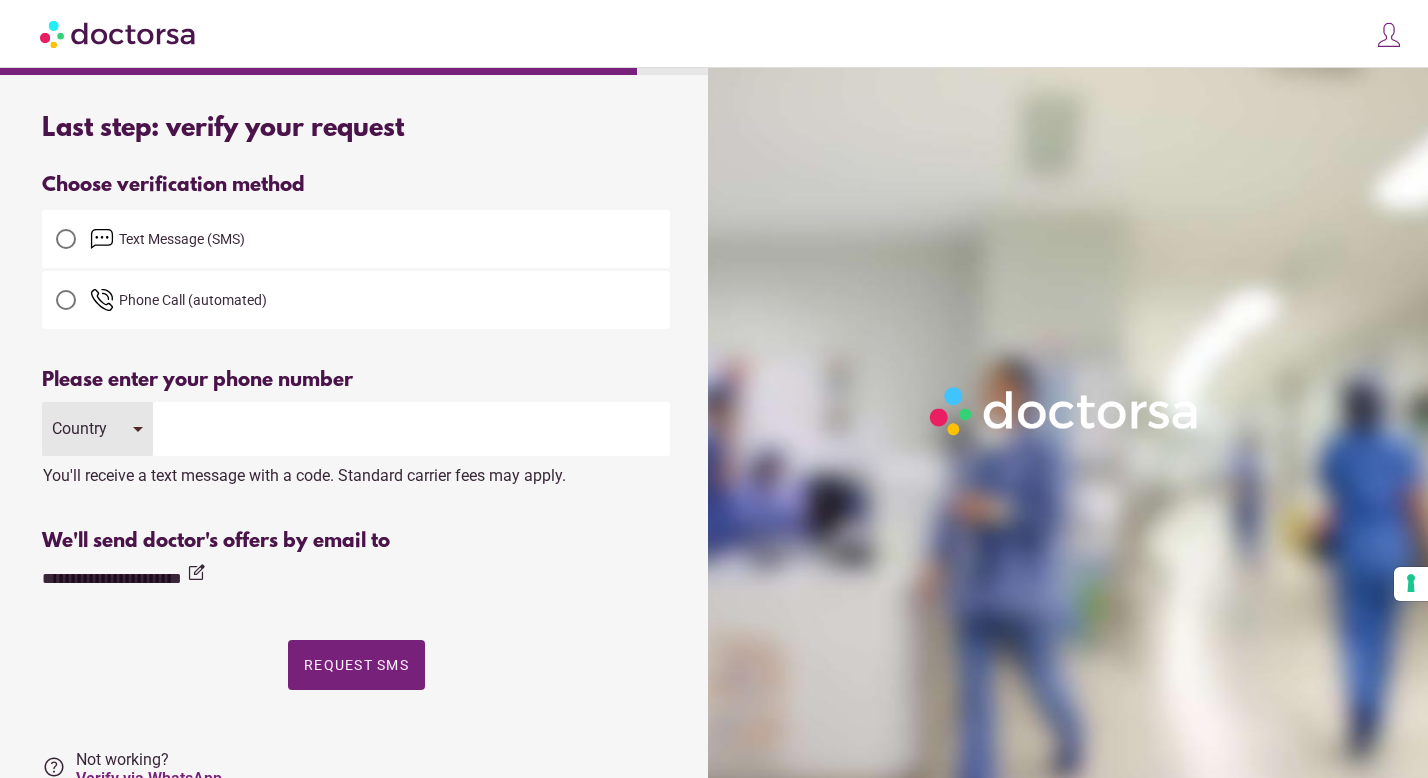 click at bounding box center (411, 429) 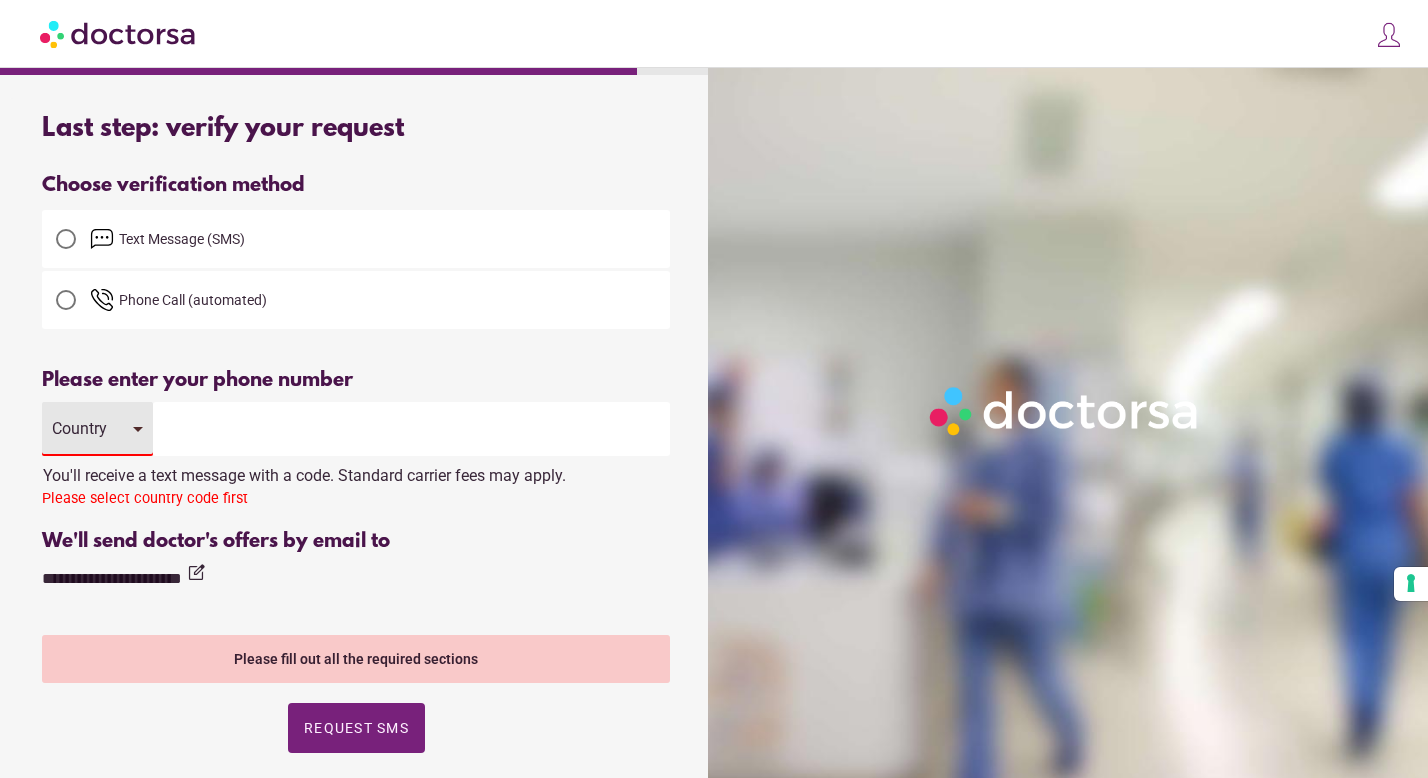 click at bounding box center (411, 429) 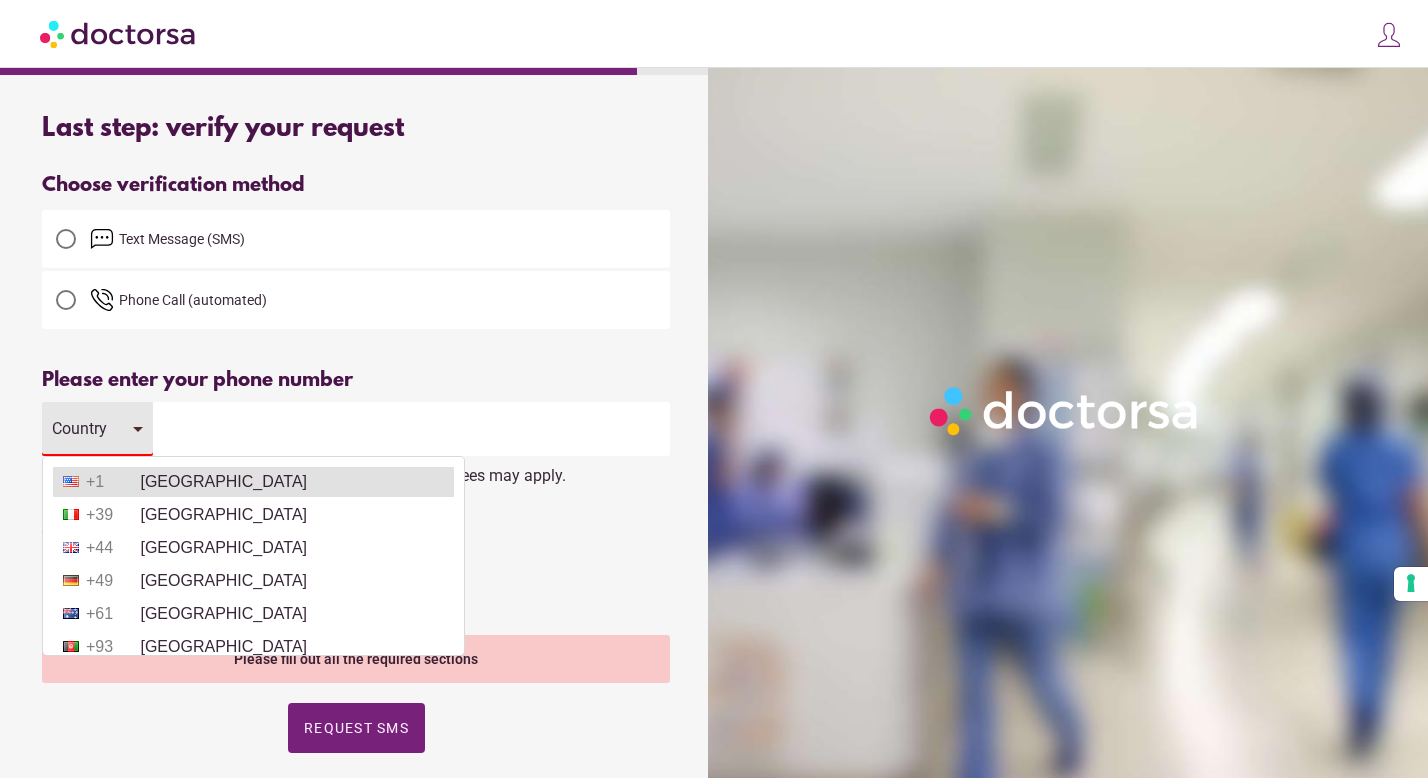 click on "+1   [GEOGRAPHIC_DATA]" at bounding box center (253, 482) 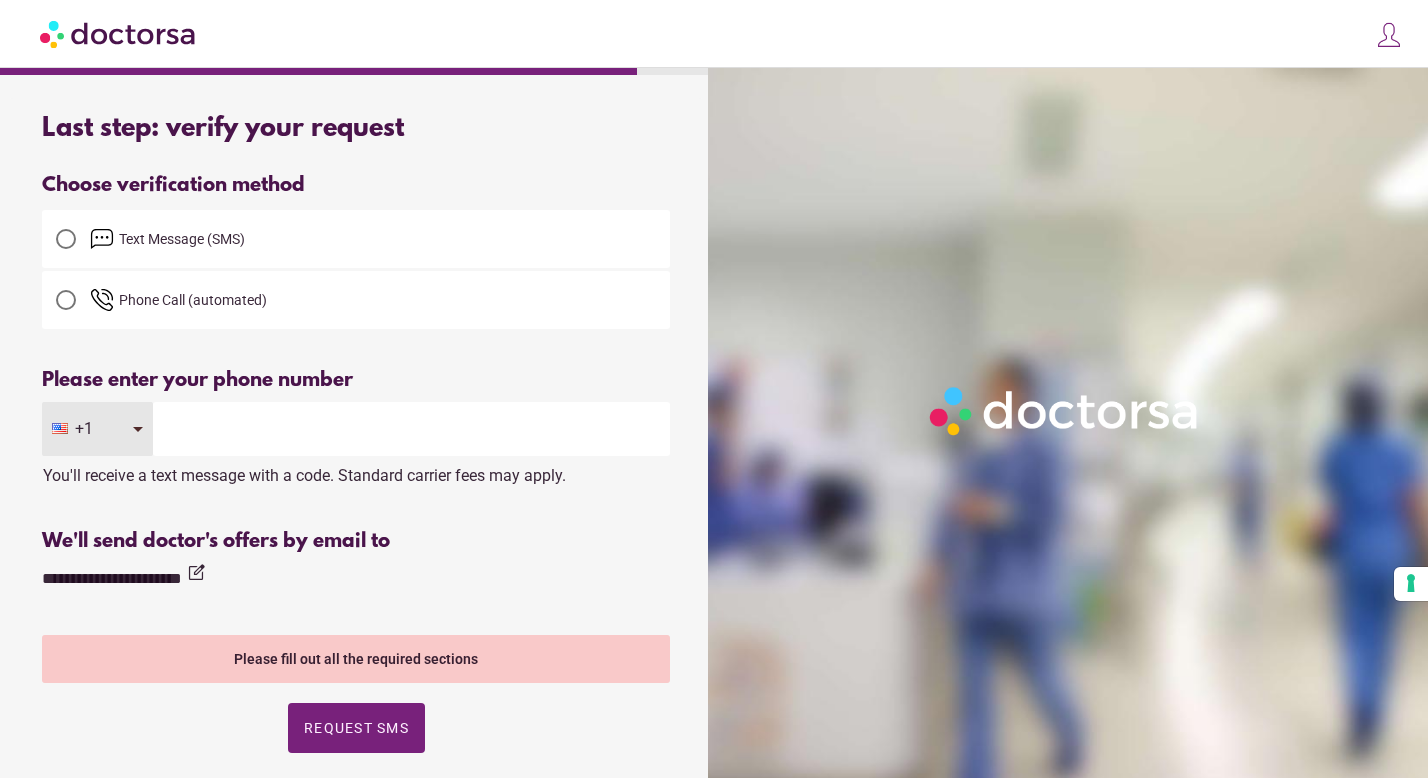 click at bounding box center [411, 429] 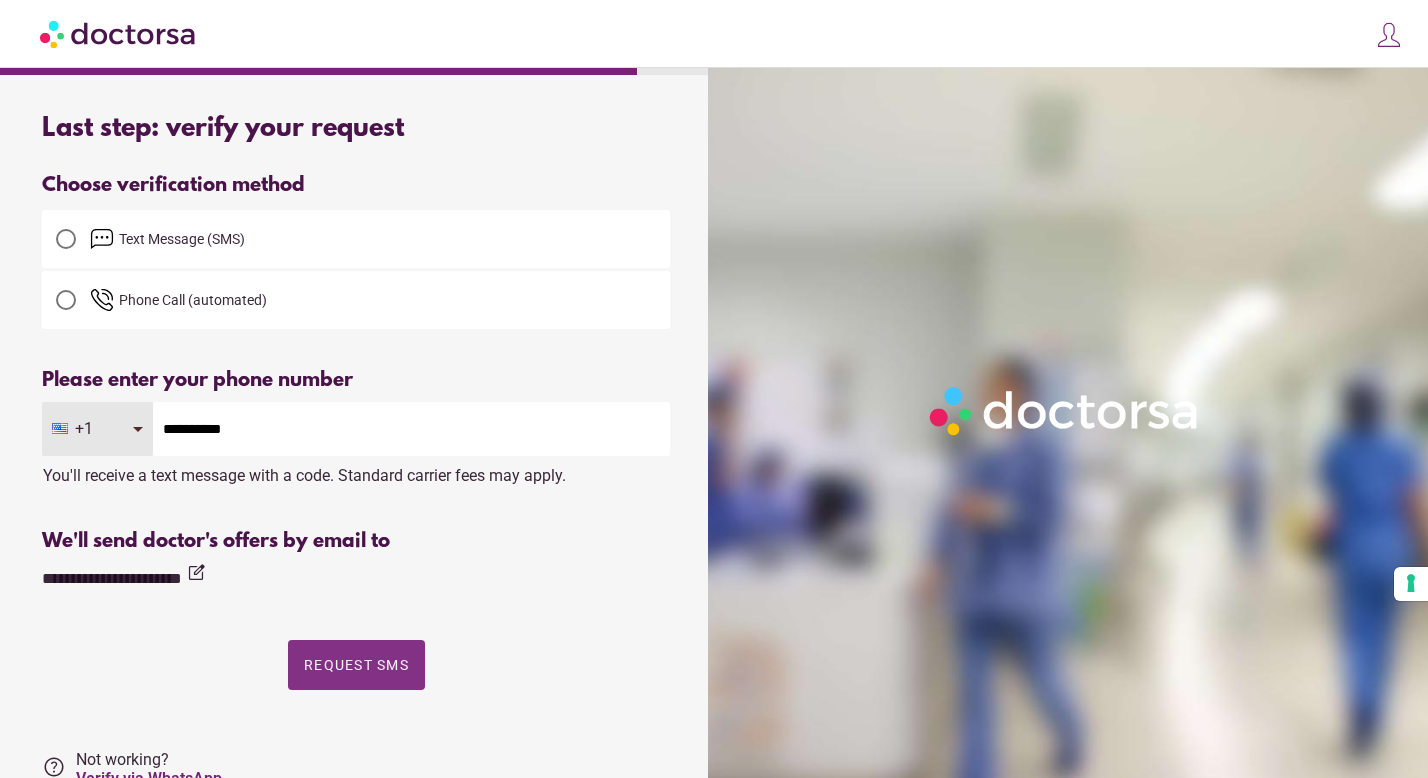 type on "**********" 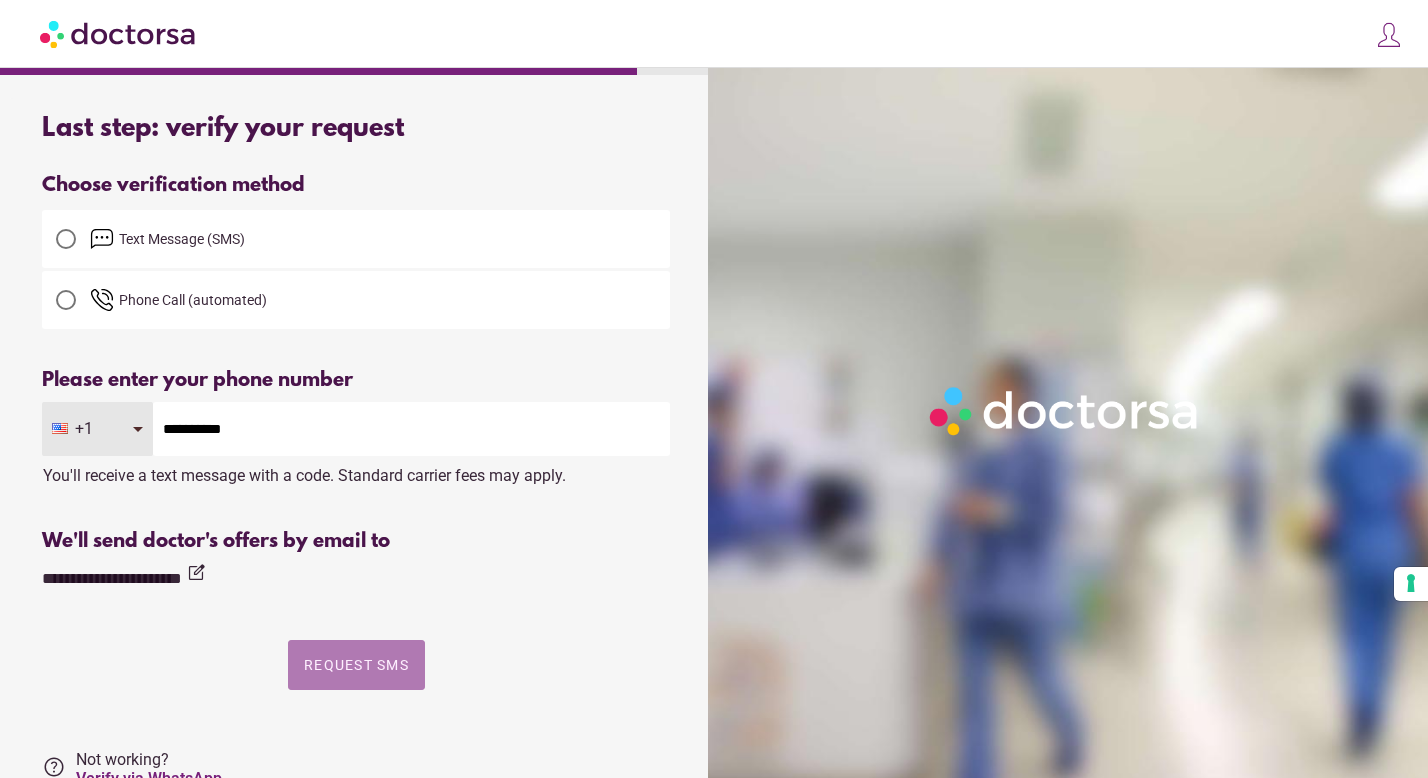 click on "Request SMS" at bounding box center (356, 665) 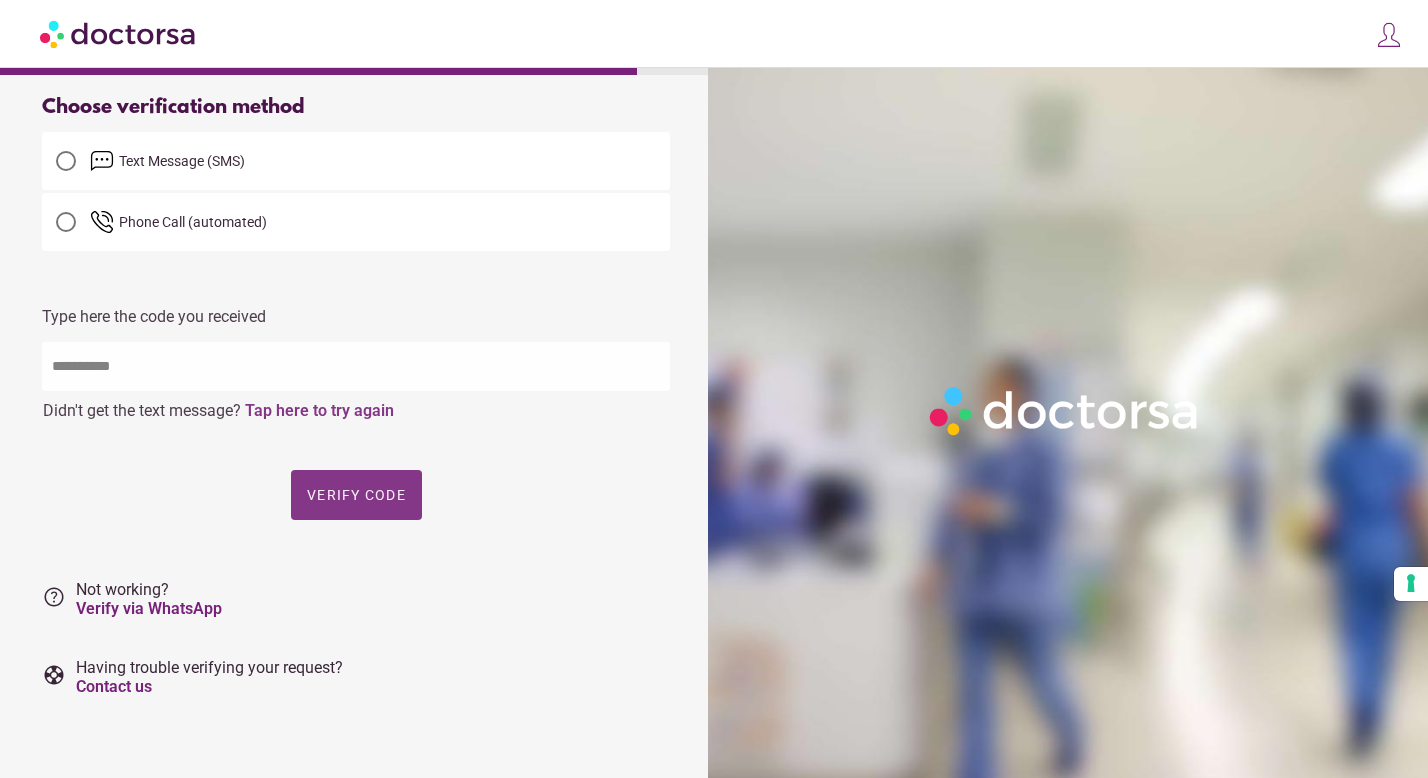 scroll, scrollTop: 80, scrollLeft: 0, axis: vertical 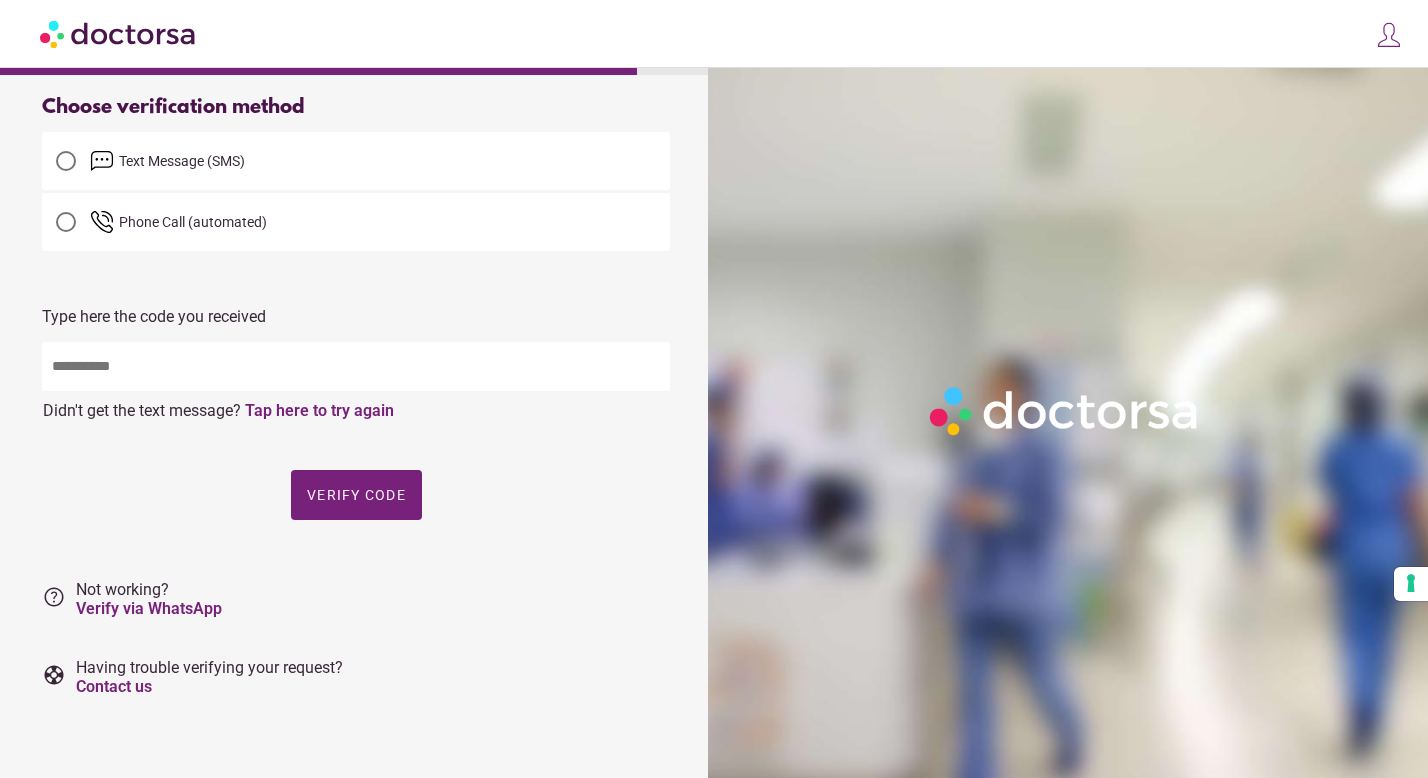 click at bounding box center [356, 366] 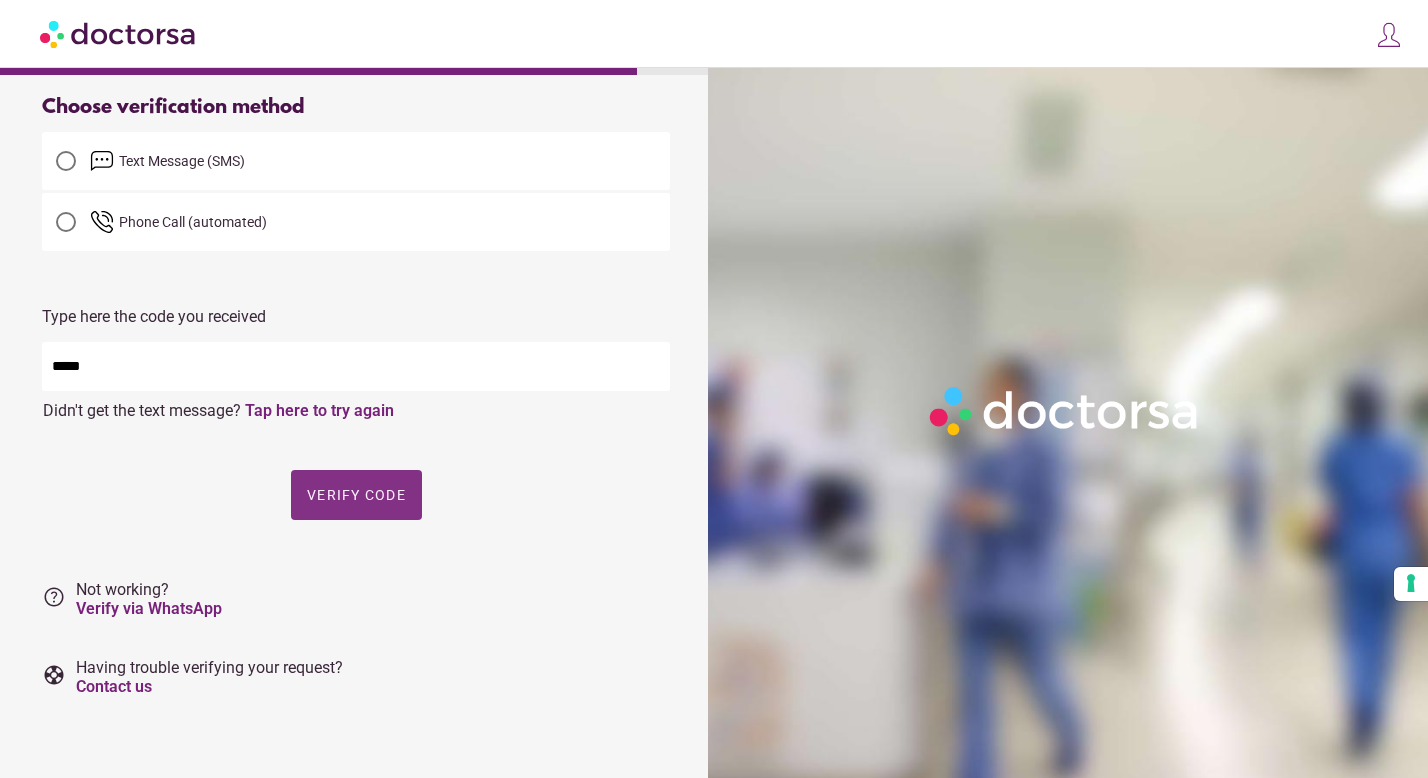 type on "*****" 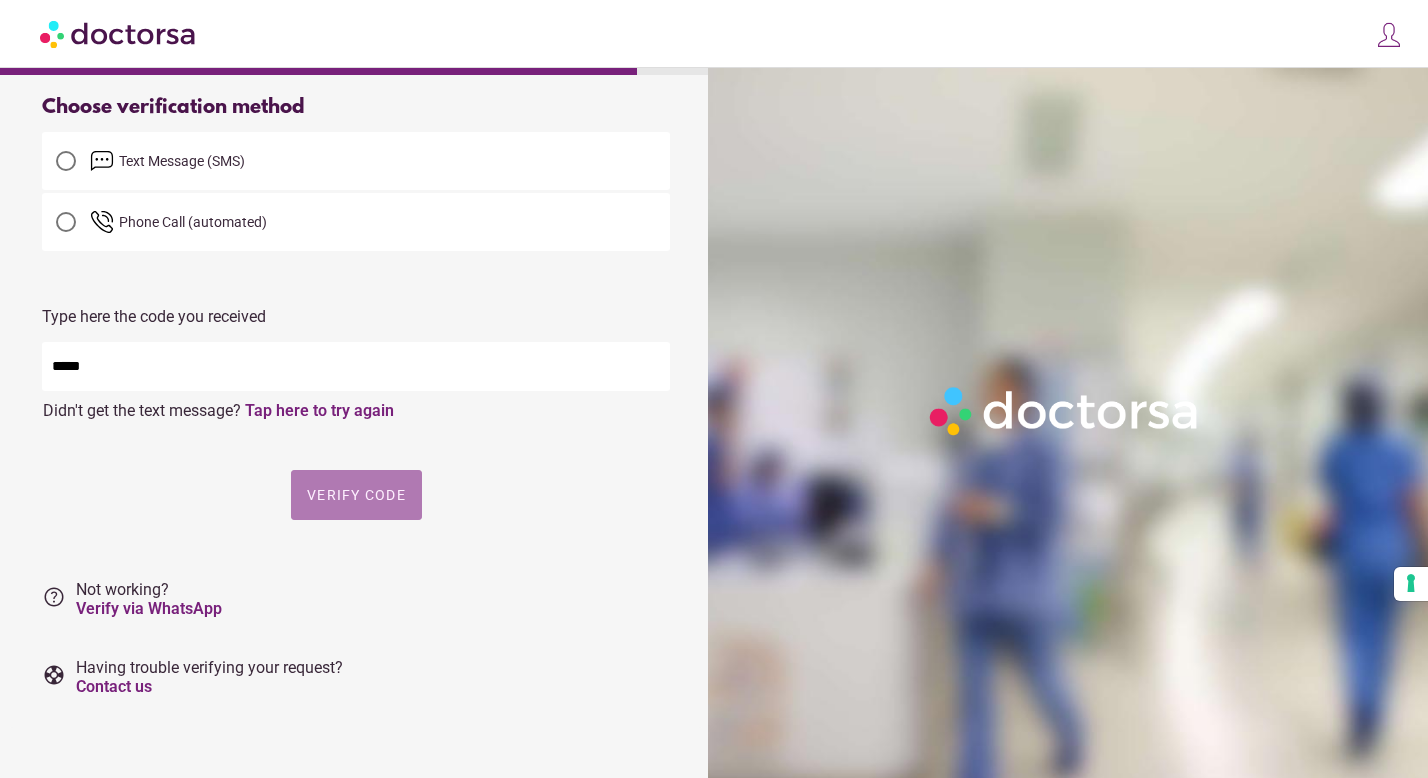 click on "Verify code" at bounding box center (356, 495) 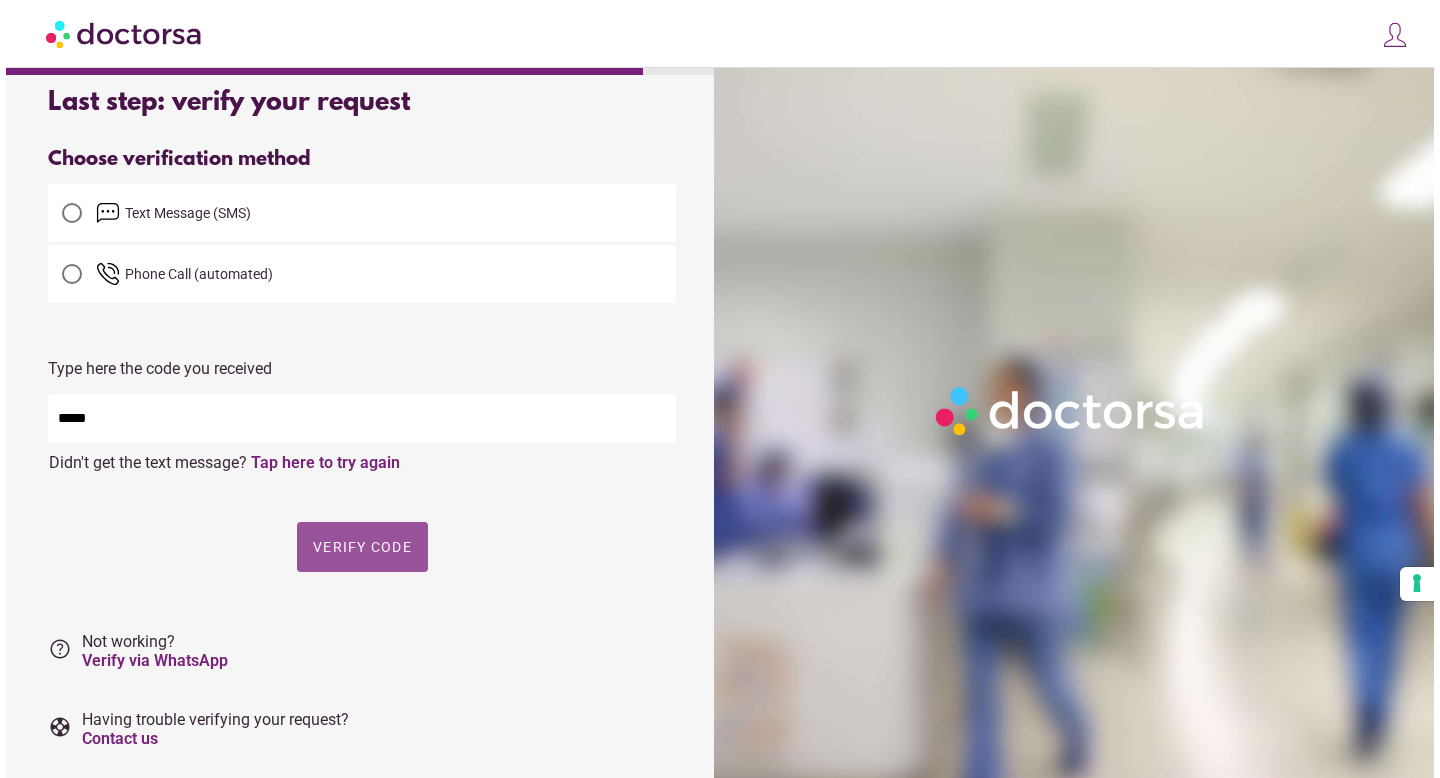 scroll, scrollTop: 0, scrollLeft: 0, axis: both 